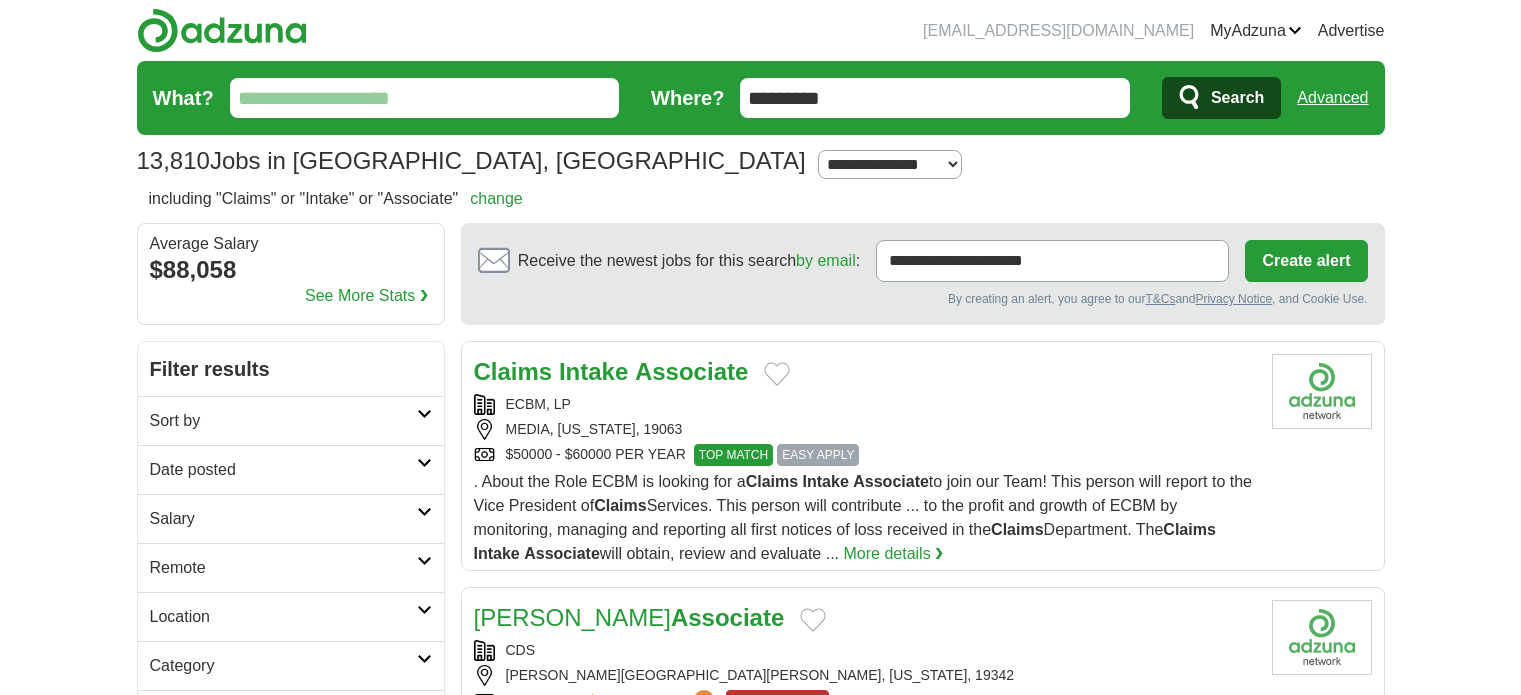 scroll, scrollTop: 0, scrollLeft: 0, axis: both 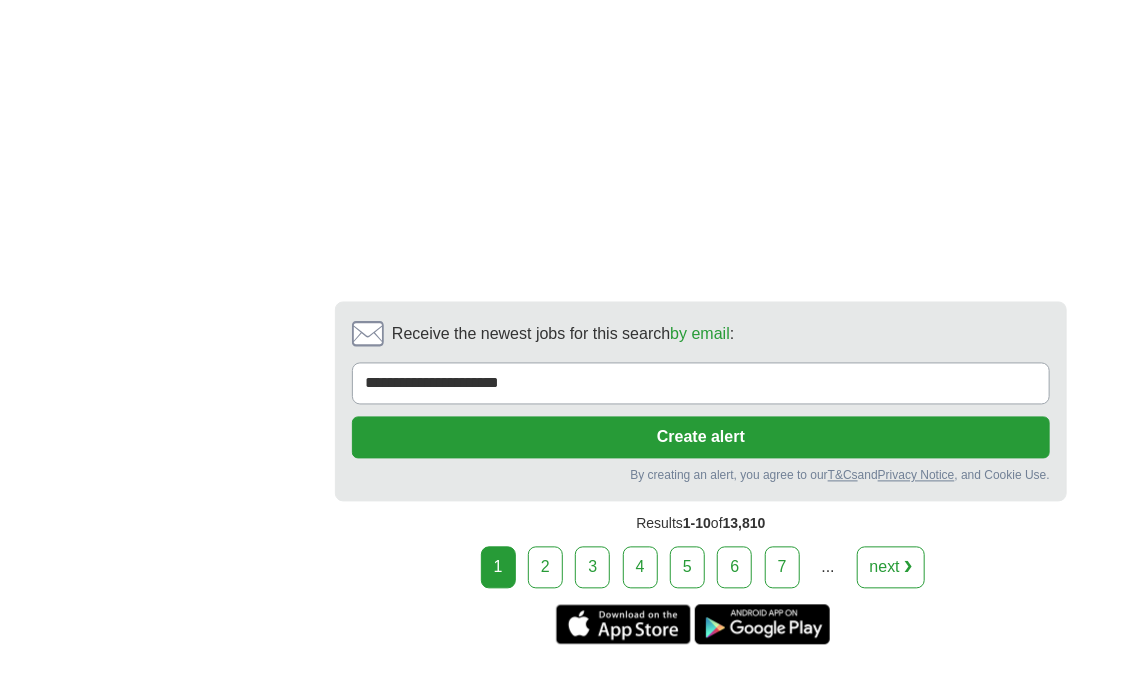 click on "next ❯" at bounding box center [891, 568] 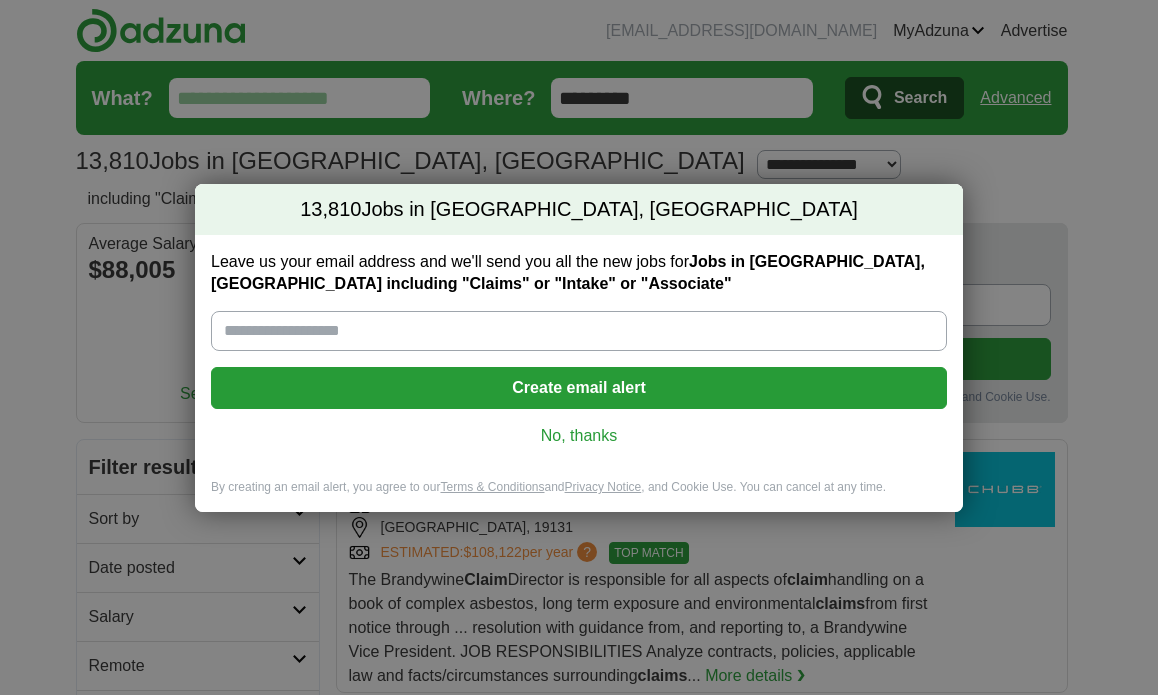 scroll, scrollTop: 0, scrollLeft: 0, axis: both 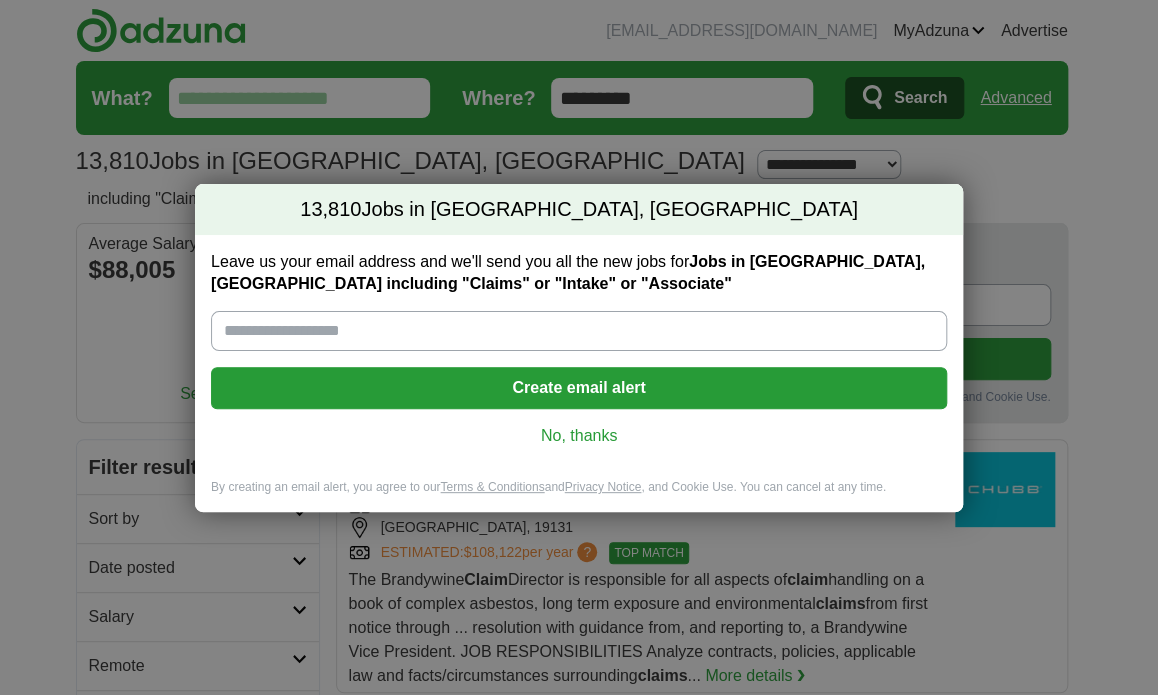 click on "No, thanks" at bounding box center [579, 436] 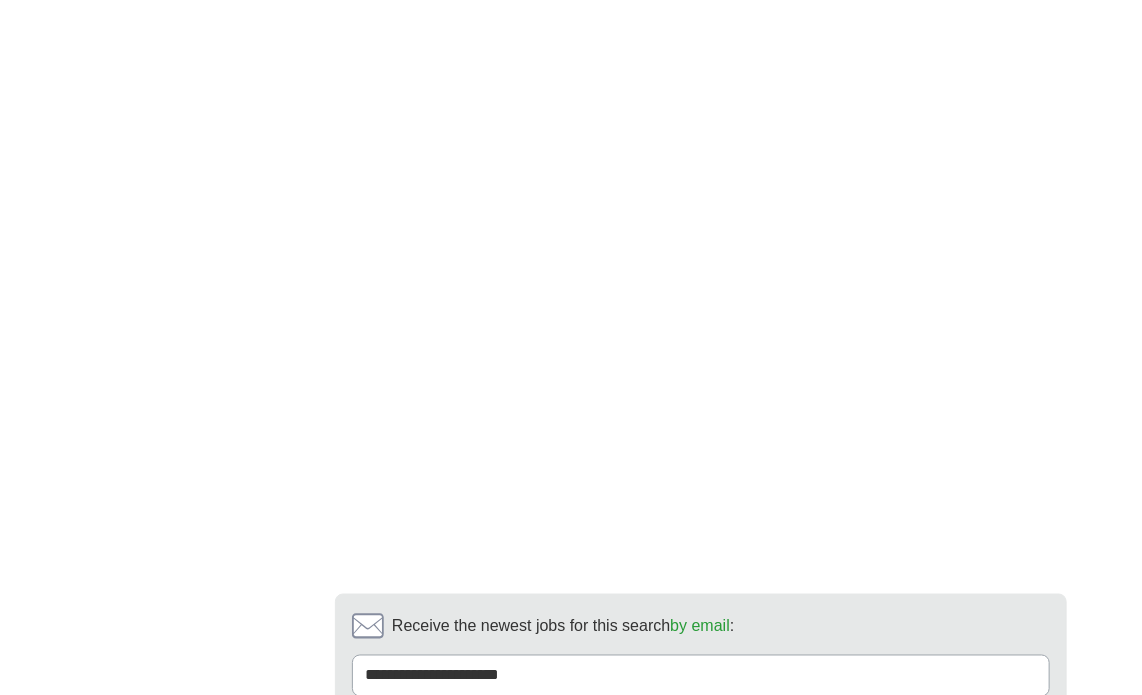 scroll, scrollTop: 3900, scrollLeft: 0, axis: vertical 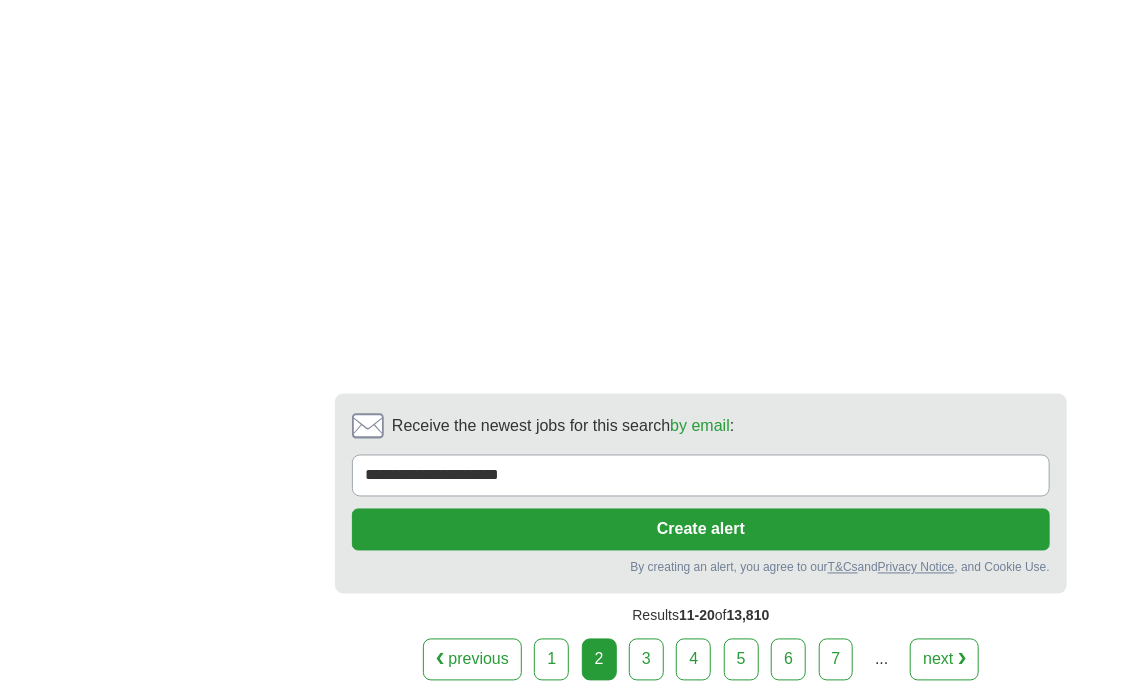 click on "3" at bounding box center (646, 660) 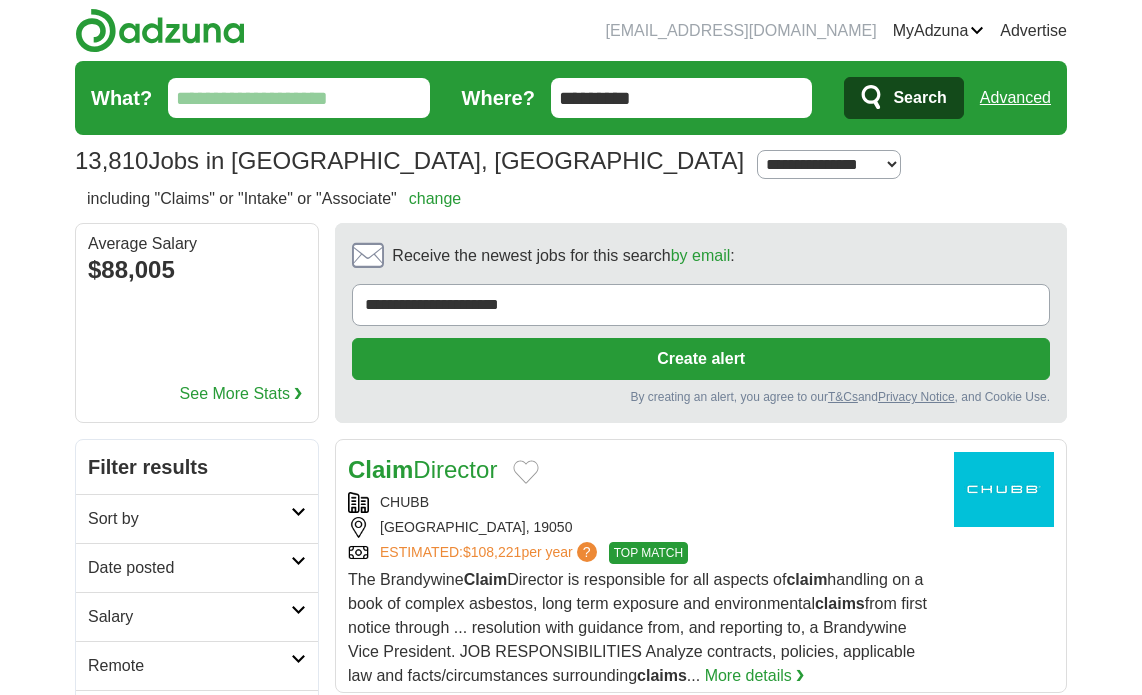 scroll, scrollTop: 0, scrollLeft: 0, axis: both 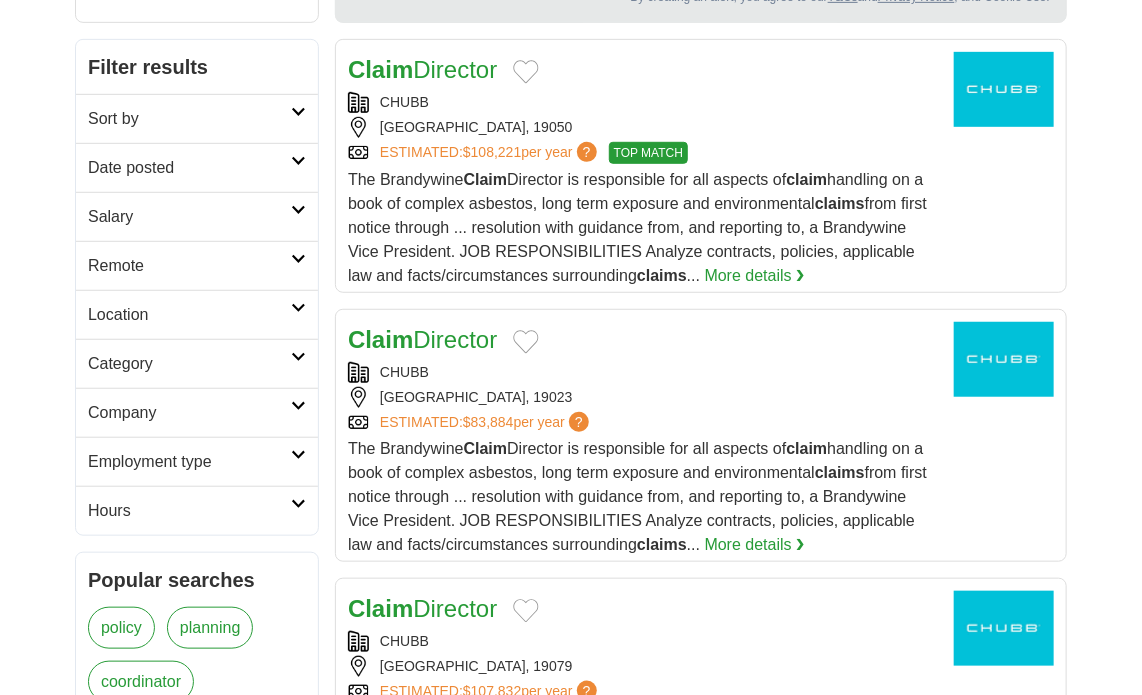 click on "Remote" at bounding box center [189, 266] 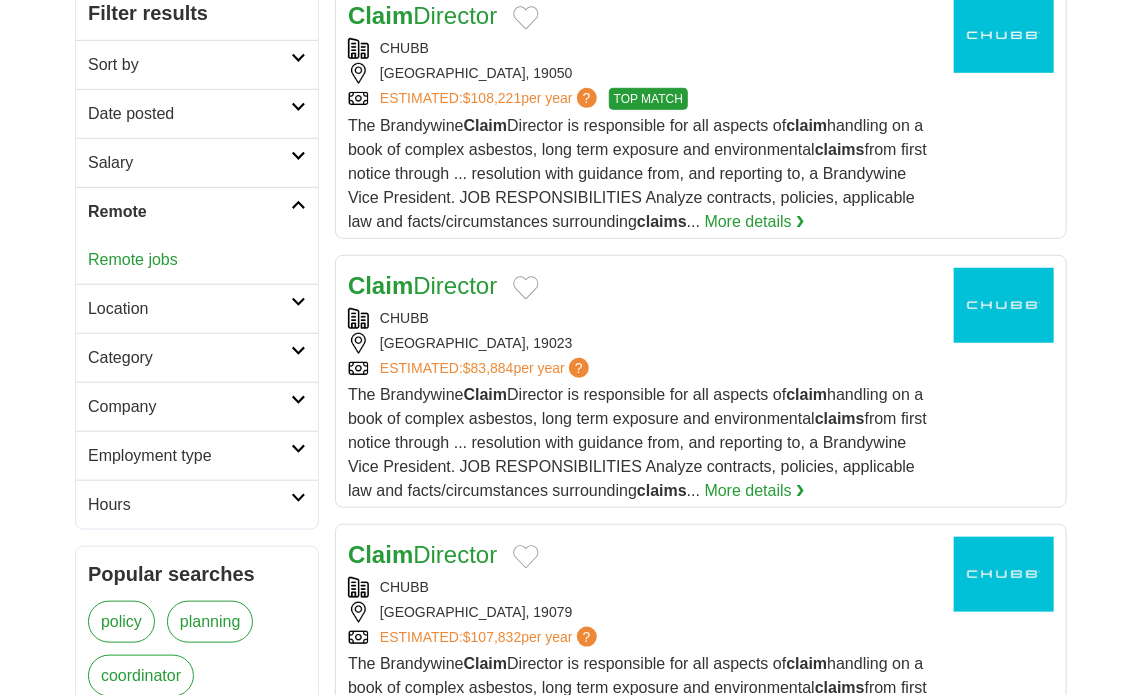 scroll, scrollTop: 500, scrollLeft: 0, axis: vertical 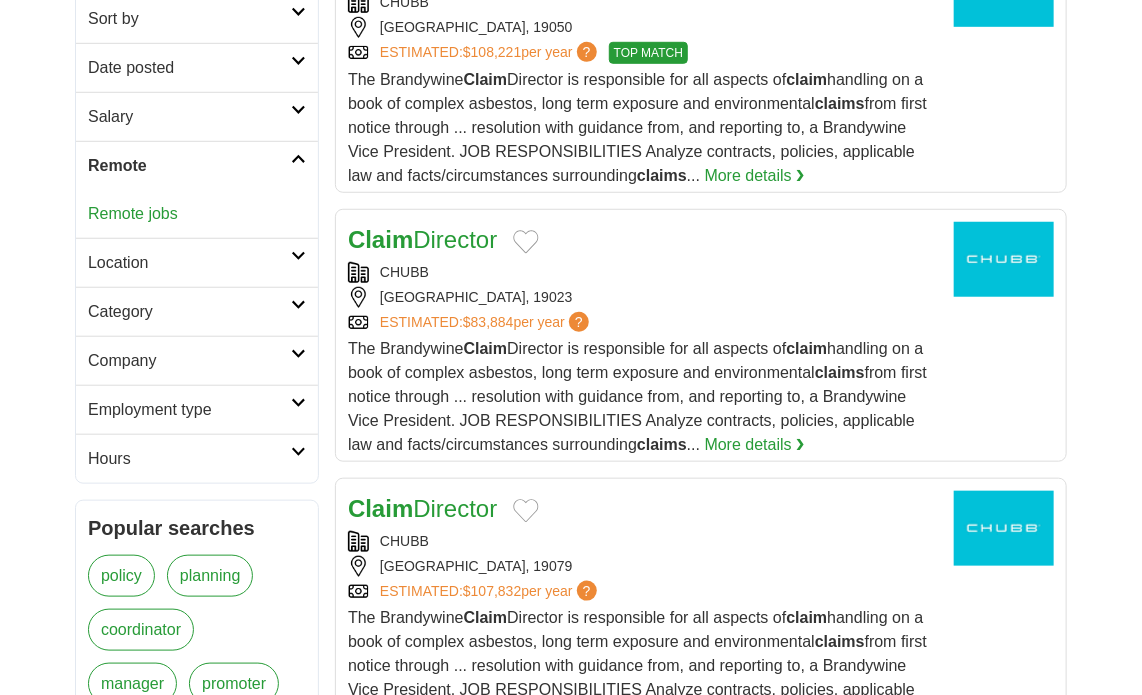 click on "Location" at bounding box center (189, 263) 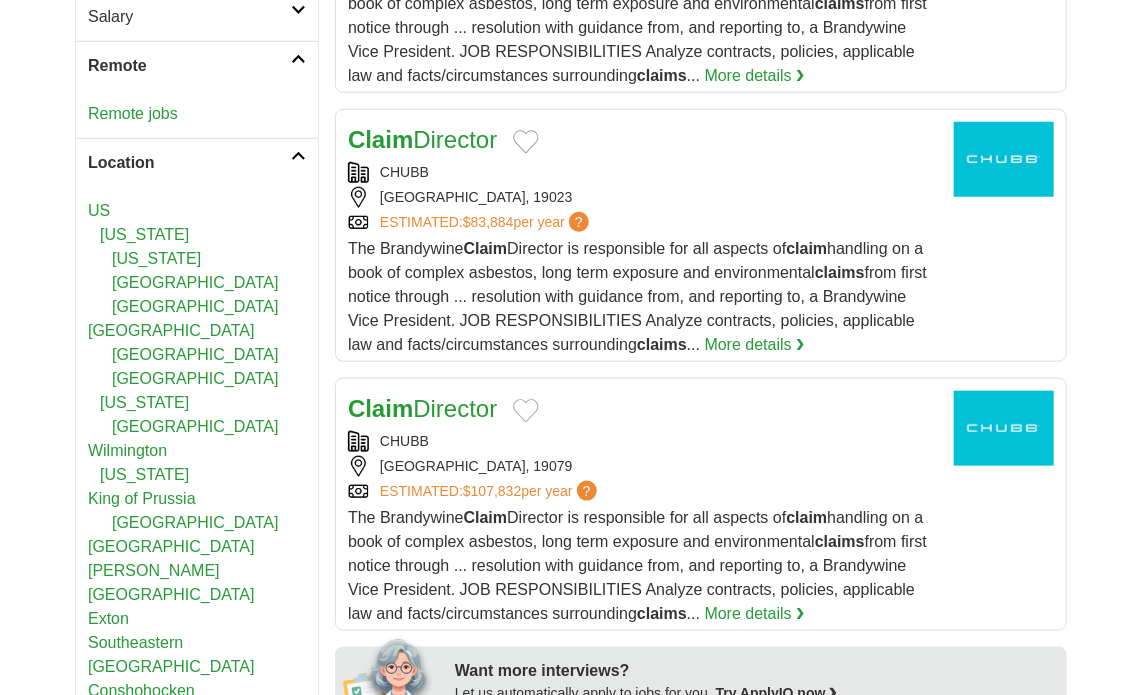 scroll, scrollTop: 700, scrollLeft: 0, axis: vertical 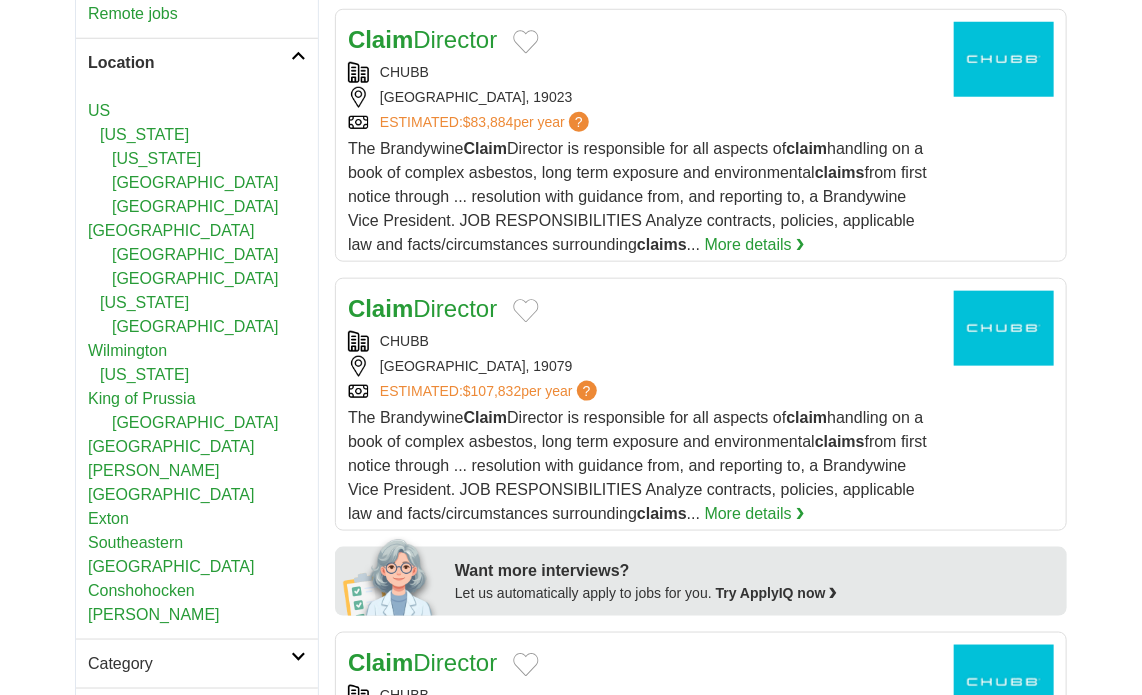 click on "erickbeehive@gmail.com
MyAdzuna
Alerts
Favorites
Resumes
ApplyIQ
Preferences
Posted jobs
Logout
Advertise
13,810
Jobs in Elwyn, PA
Salary
Salary
Select a salary range
Salary from
from $10,000
from $20,000
from $40,000" at bounding box center [571, 1647] 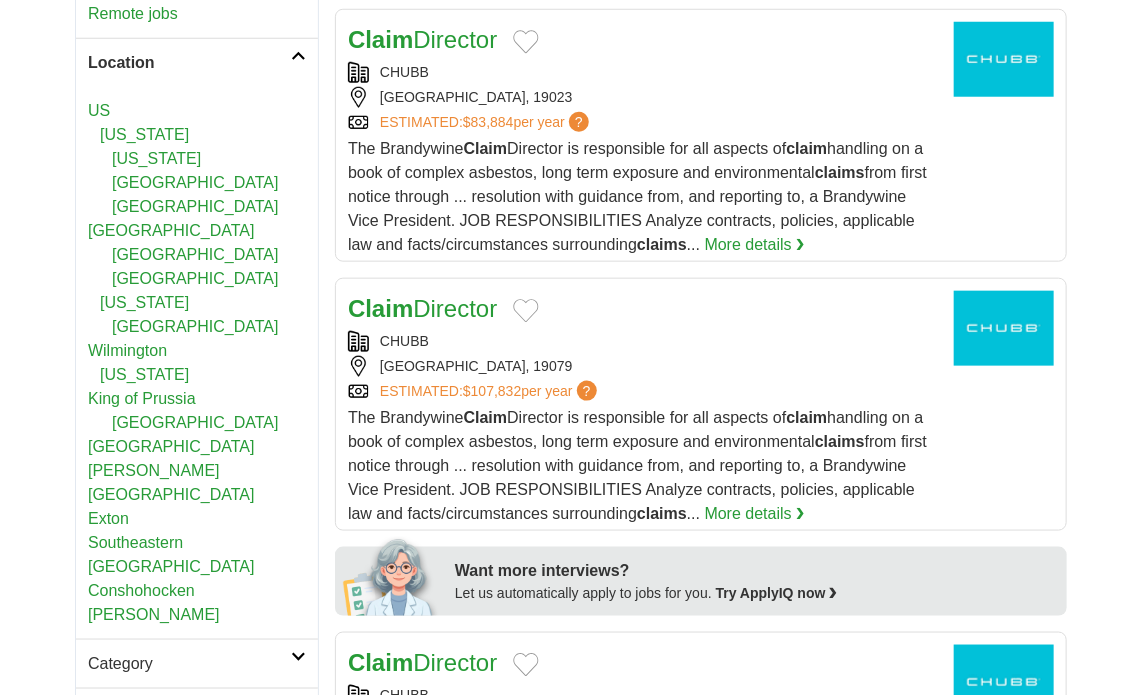 click on "erickbeehive@gmail.com
MyAdzuna
Alerts
Favorites
Resumes
ApplyIQ
Preferences
Posted jobs
Logout
Advertise
13,810
Jobs in Elwyn, PA
Salary
Salary
Select a salary range
Salary from
from $10,000
from $20,000
from $40,000" at bounding box center [571, 1647] 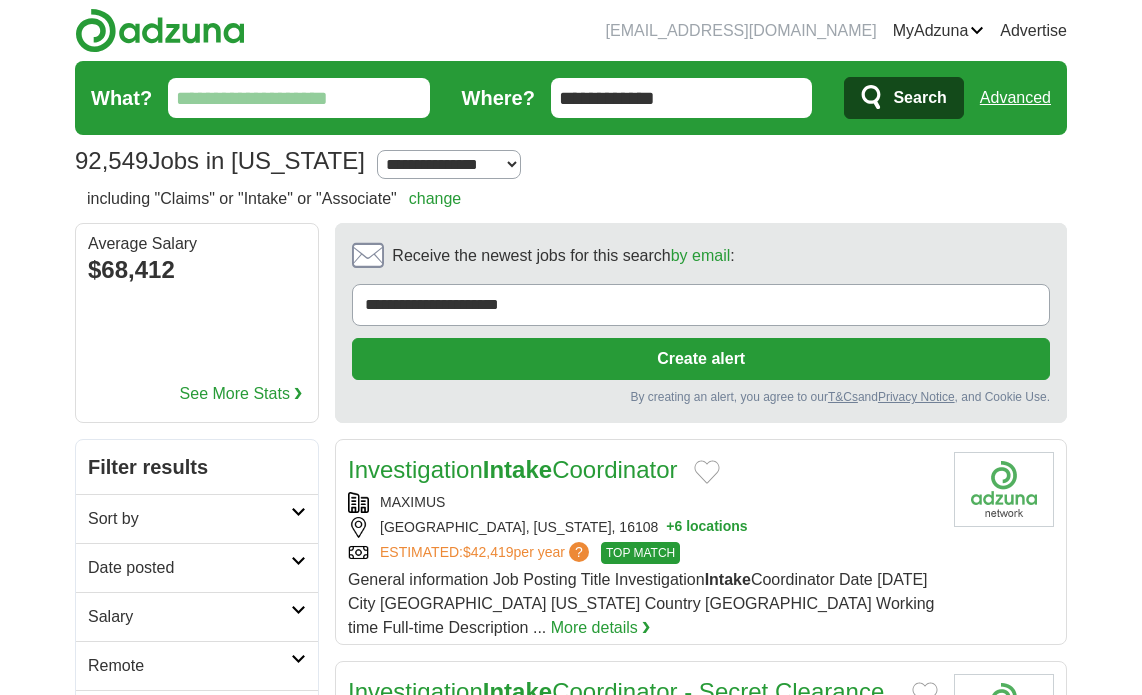 scroll, scrollTop: 0, scrollLeft: 0, axis: both 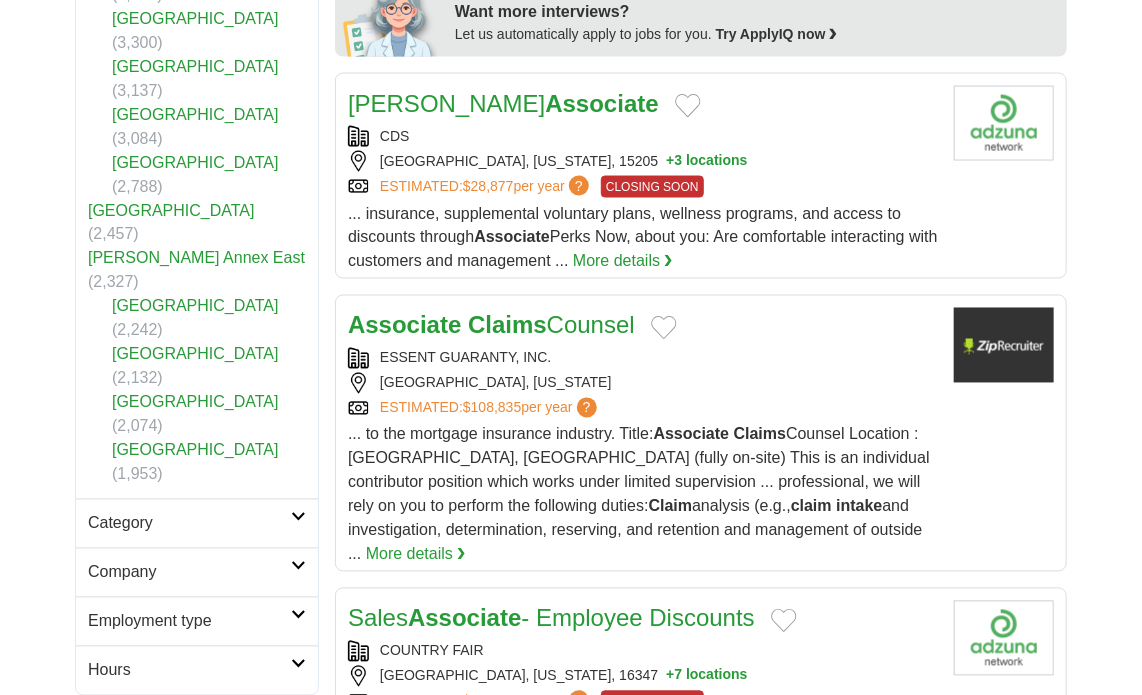 click on "Category" at bounding box center (189, 524) 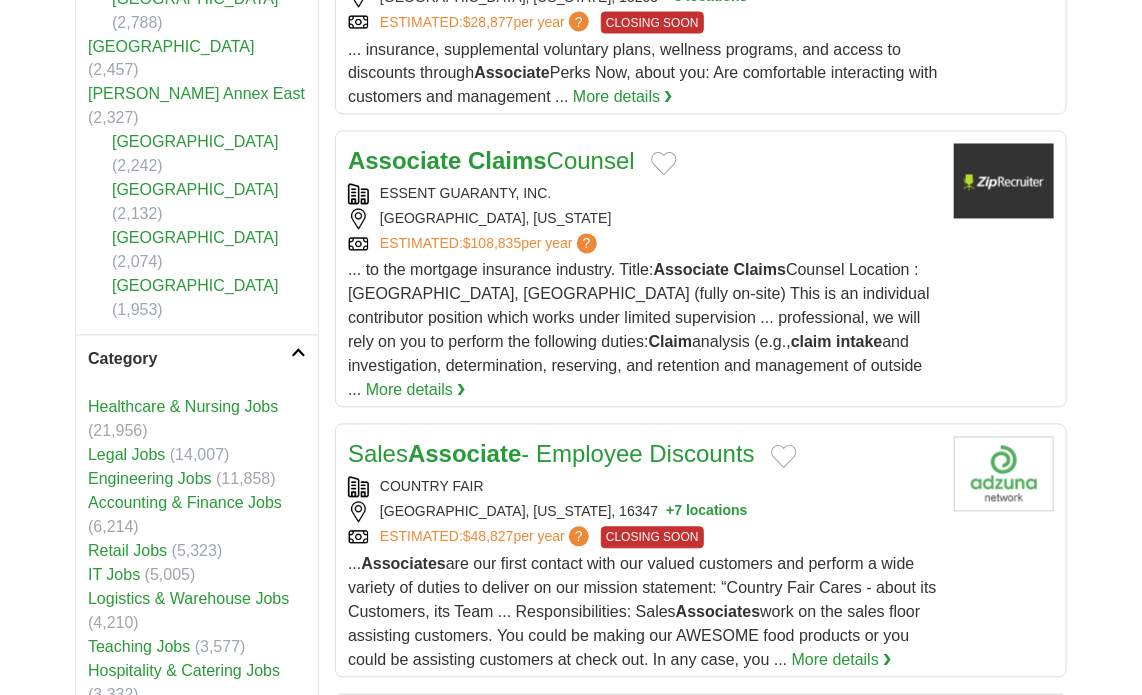 scroll, scrollTop: 1400, scrollLeft: 0, axis: vertical 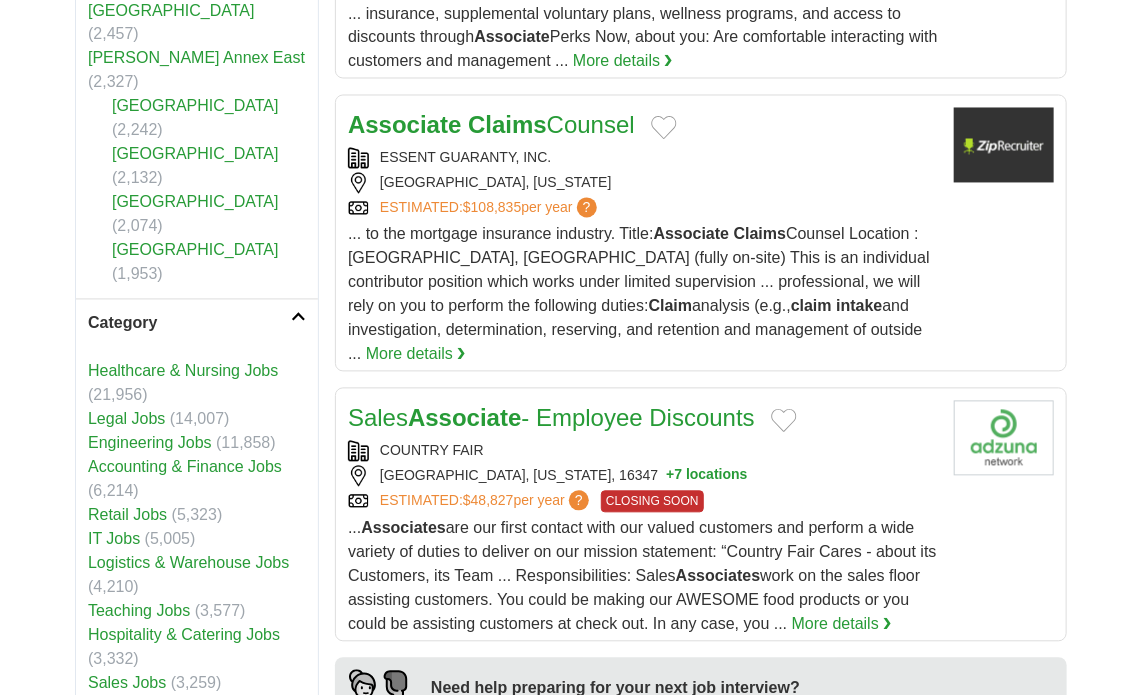 click on "Employment type" at bounding box center (189, 782) 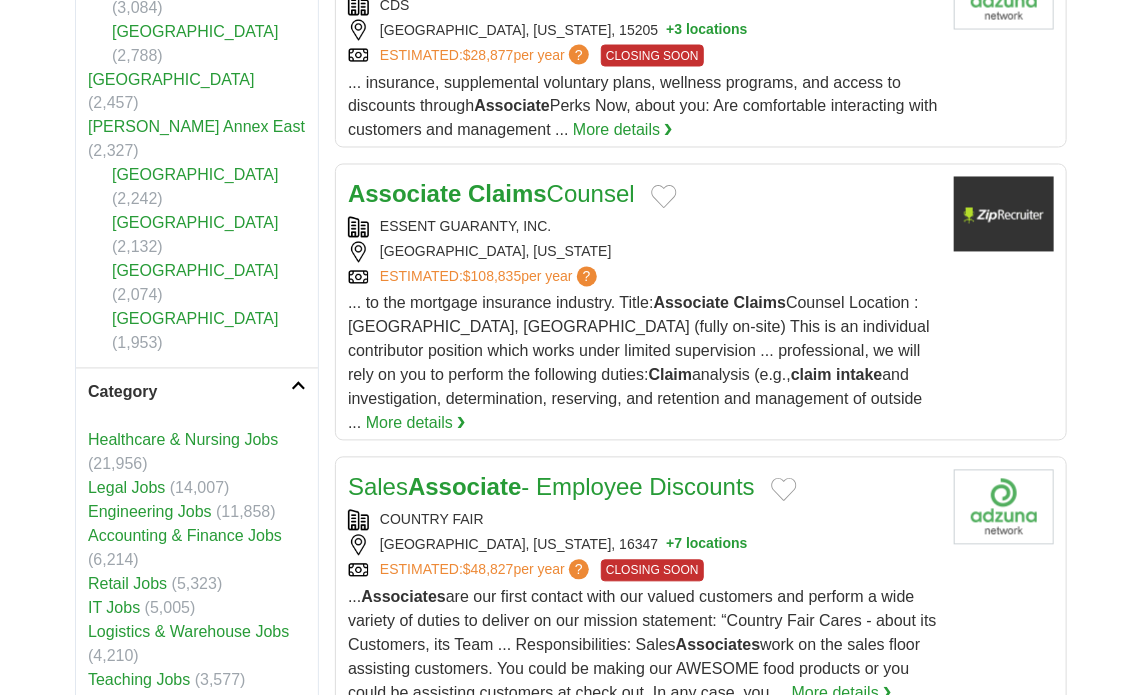 scroll, scrollTop: 1300, scrollLeft: 0, axis: vertical 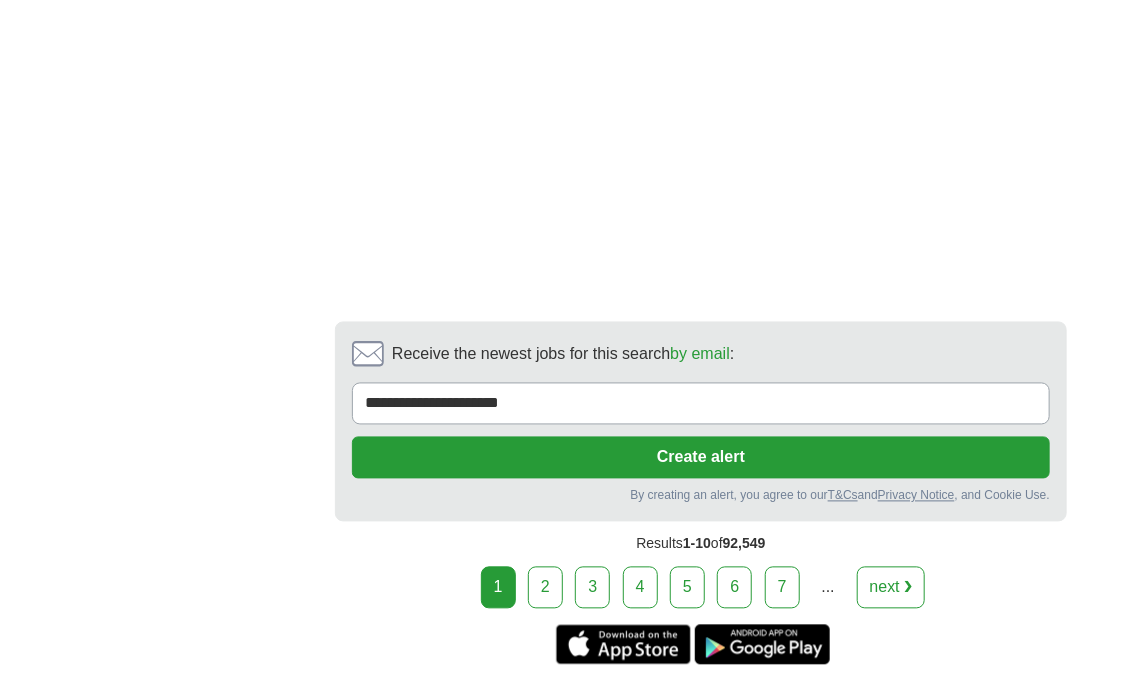 click on "2" at bounding box center [545, 588] 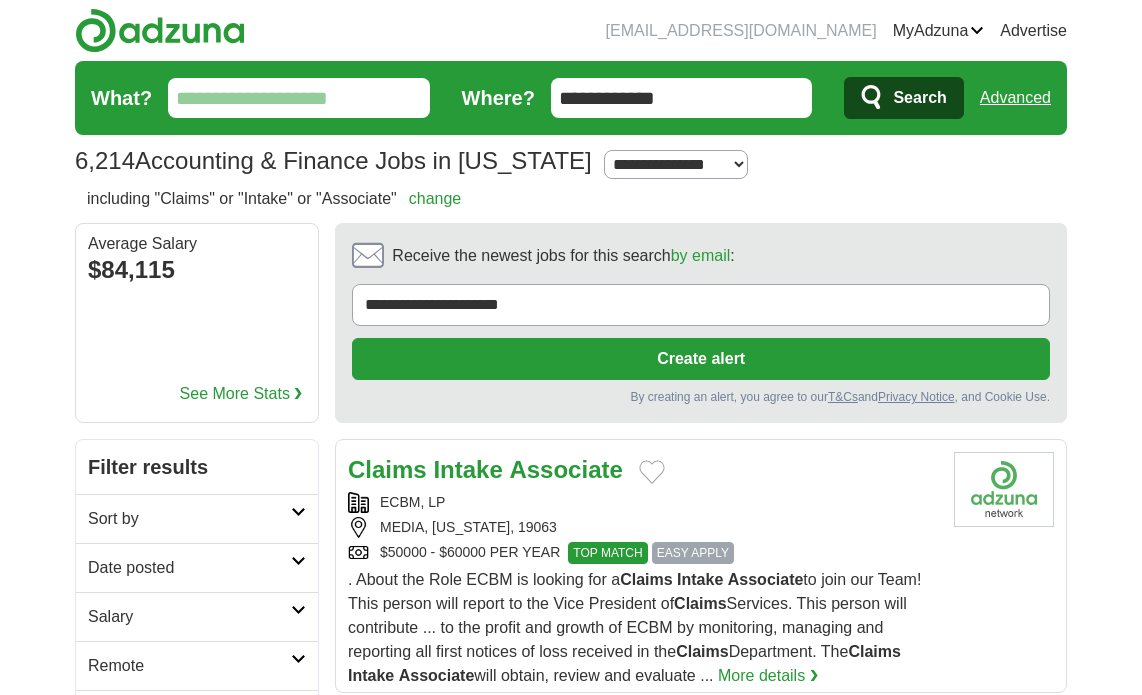 scroll, scrollTop: 0, scrollLeft: 0, axis: both 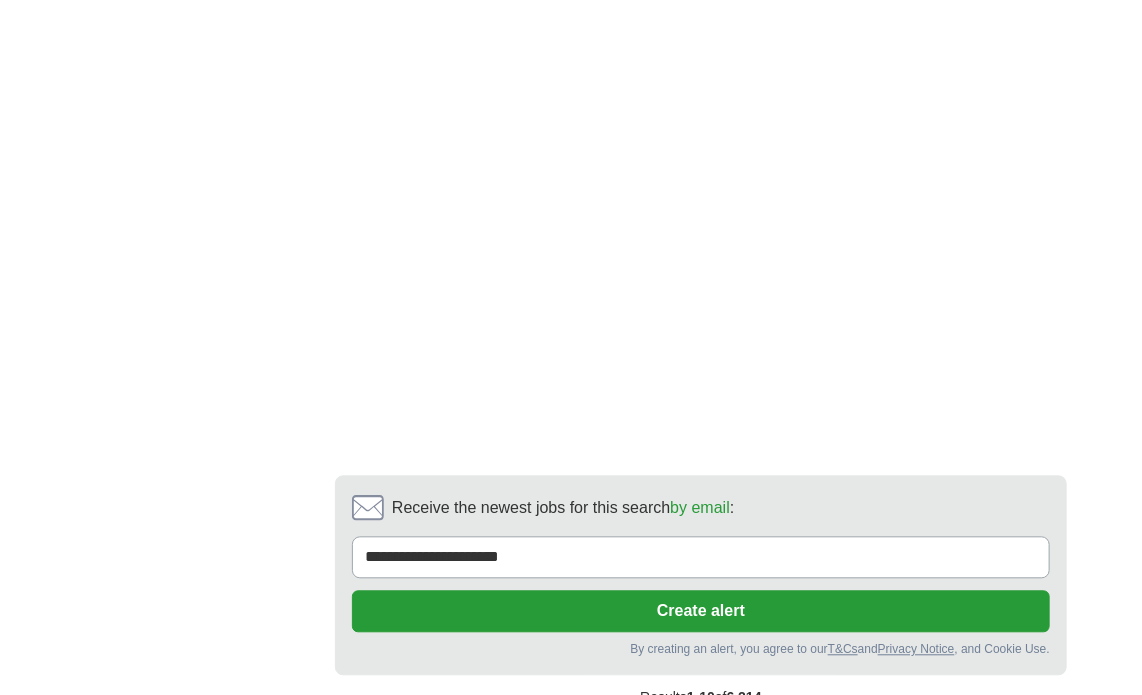 click on "2" at bounding box center (545, 742) 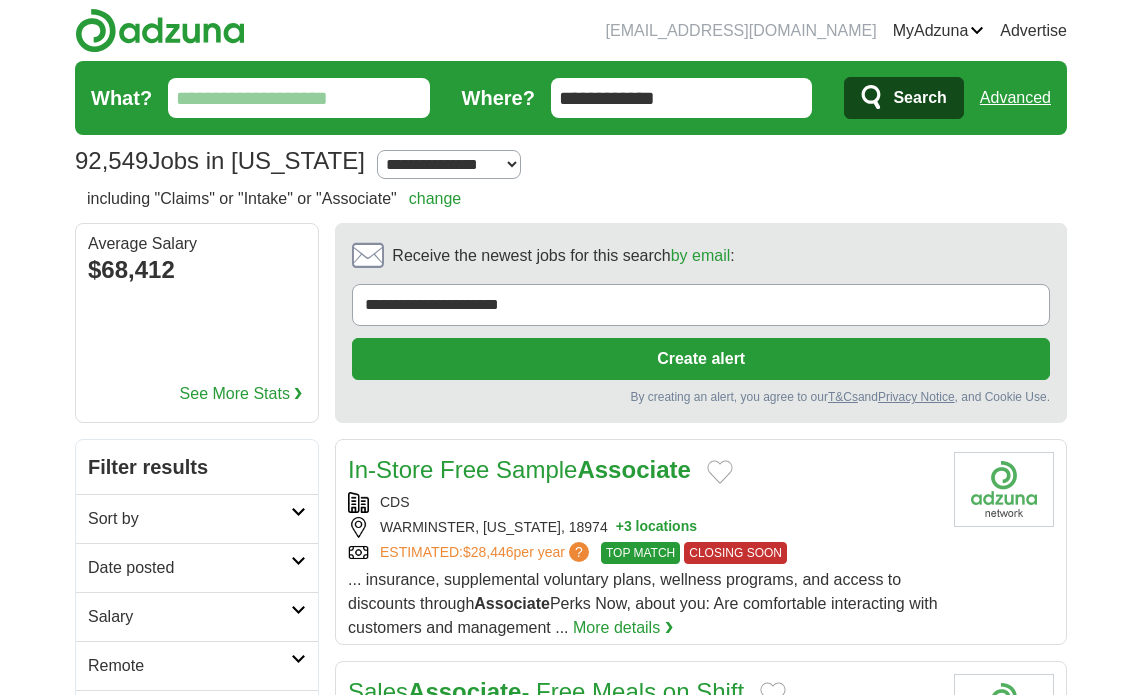 scroll, scrollTop: 0, scrollLeft: 0, axis: both 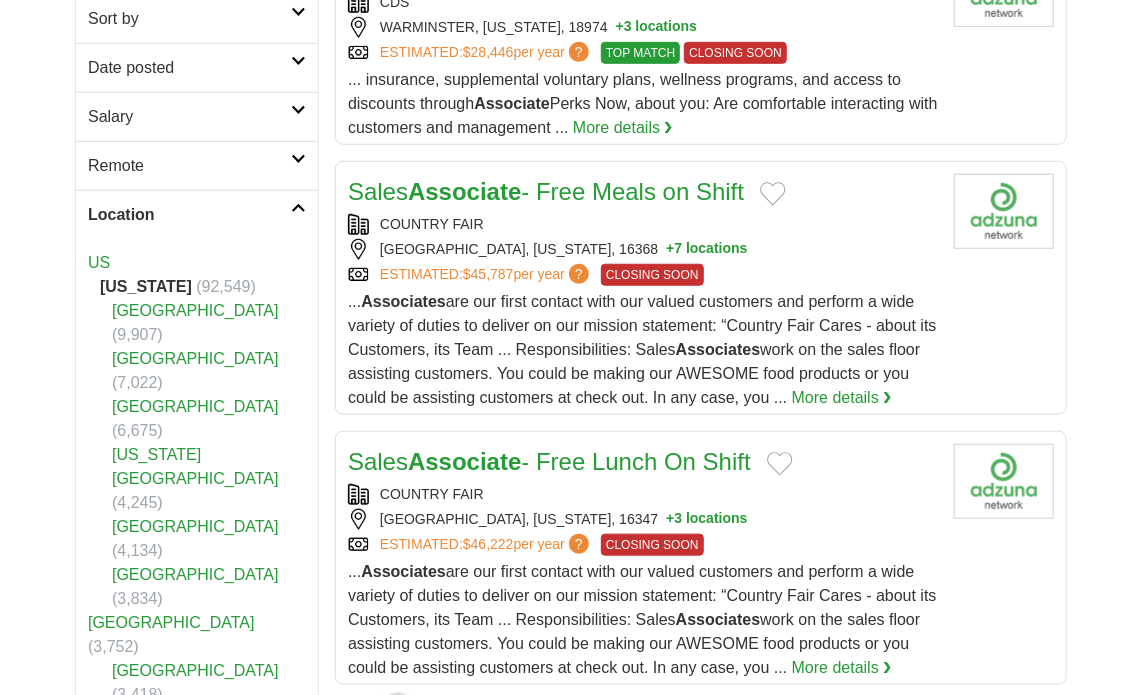 click on "Remote" at bounding box center [189, 166] 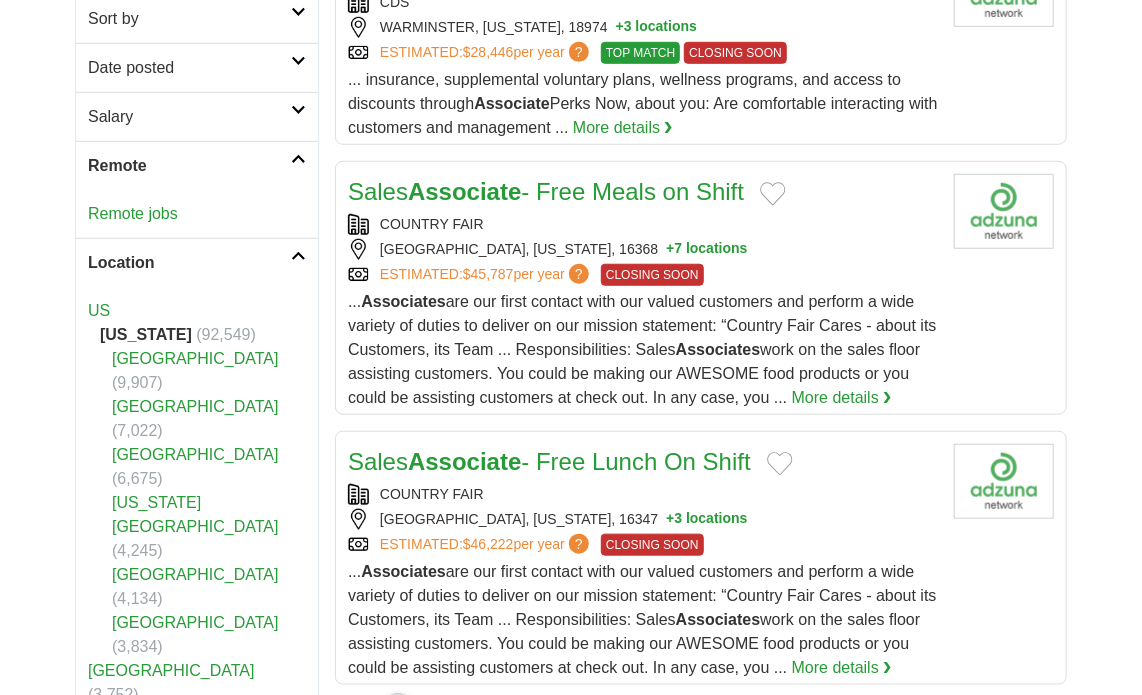 click on "Remote jobs" at bounding box center (133, 213) 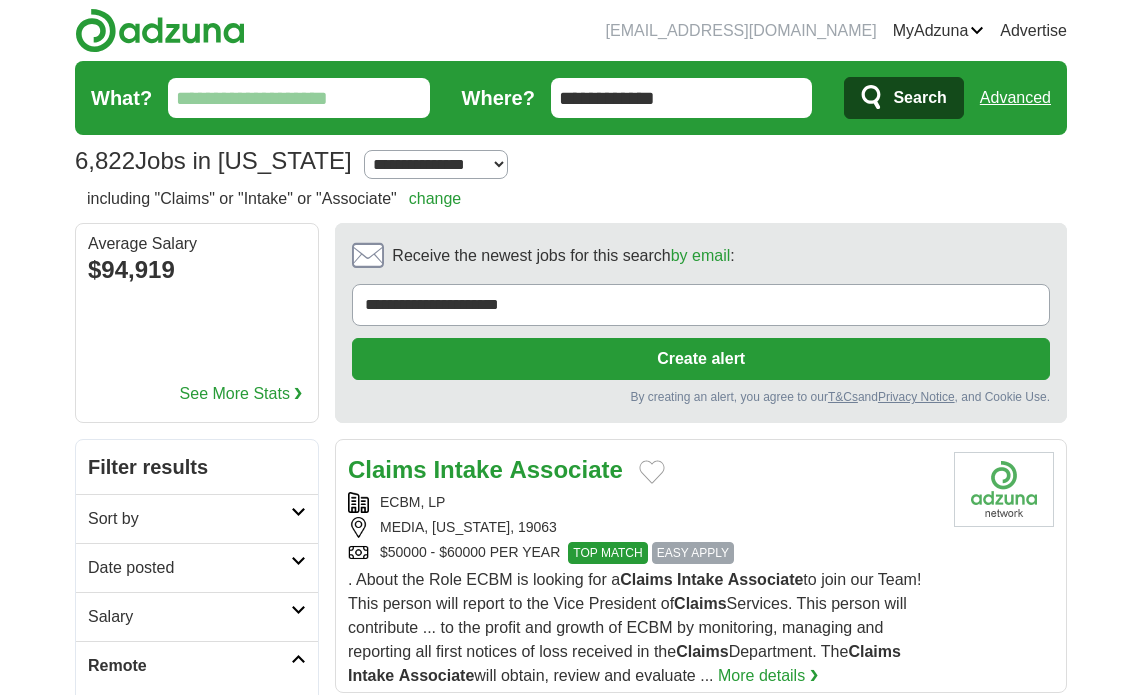 scroll, scrollTop: 0, scrollLeft: 0, axis: both 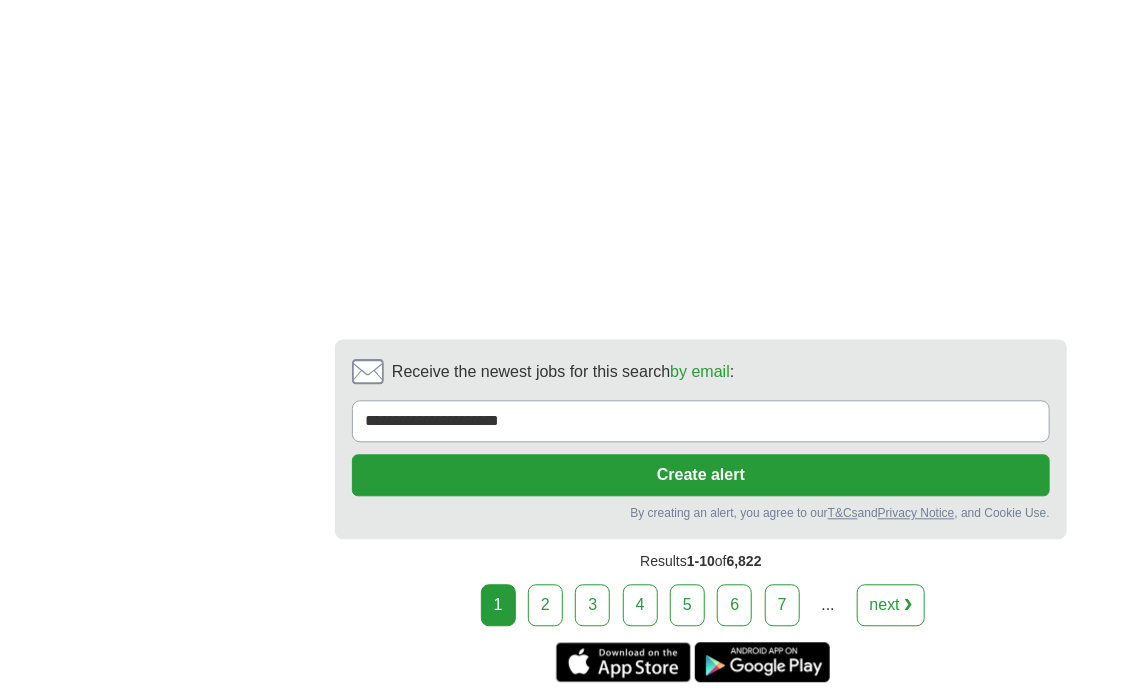 click on "2" at bounding box center [545, 605] 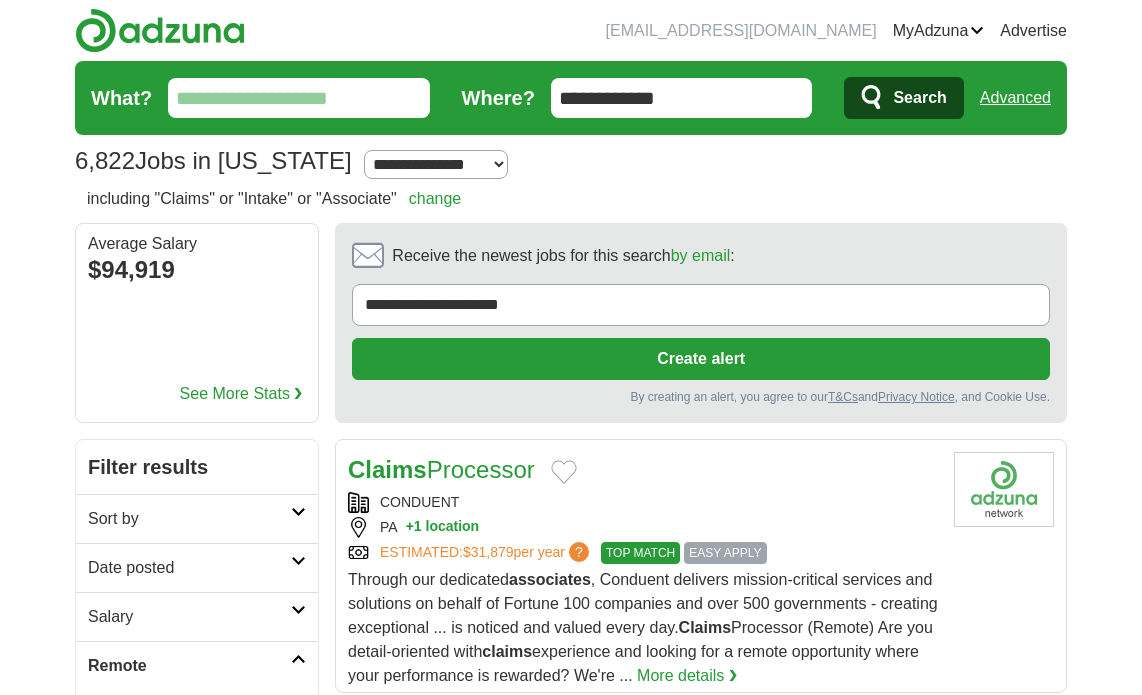 scroll, scrollTop: 0, scrollLeft: 0, axis: both 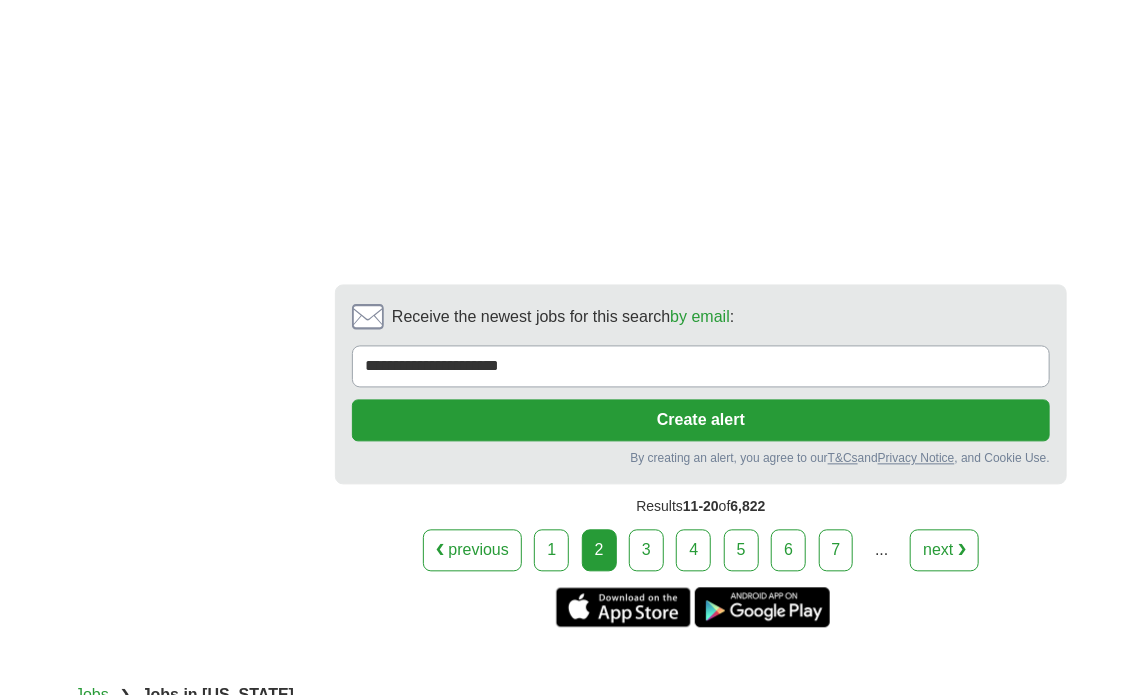 click on "3" at bounding box center [646, 551] 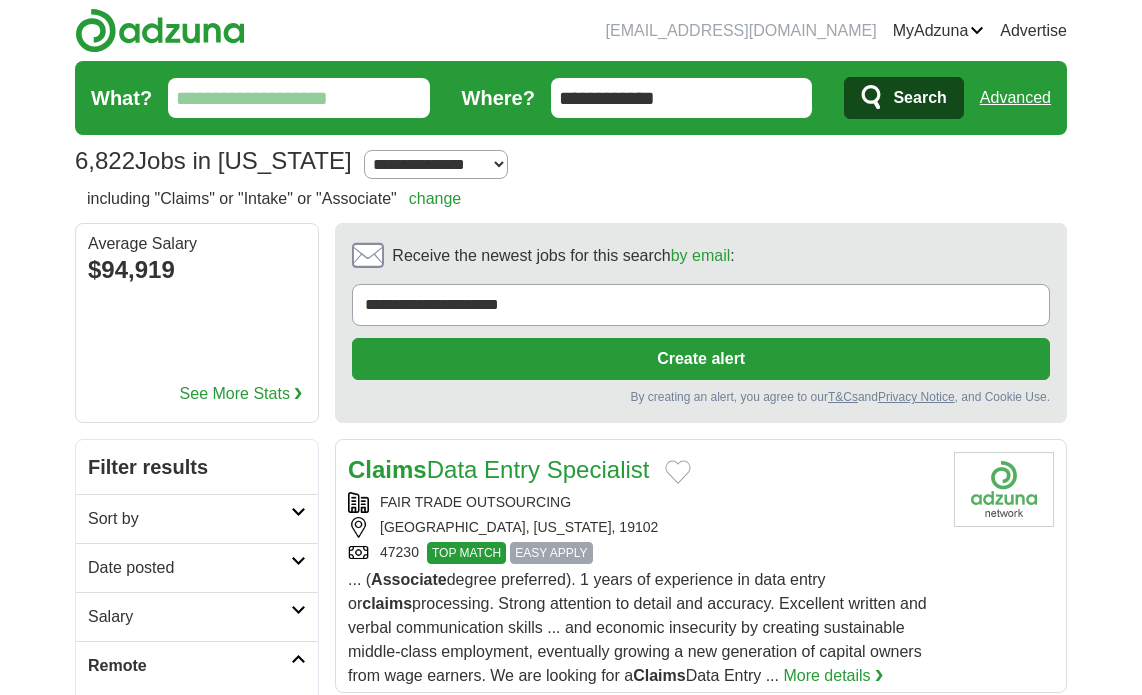scroll, scrollTop: 0, scrollLeft: 0, axis: both 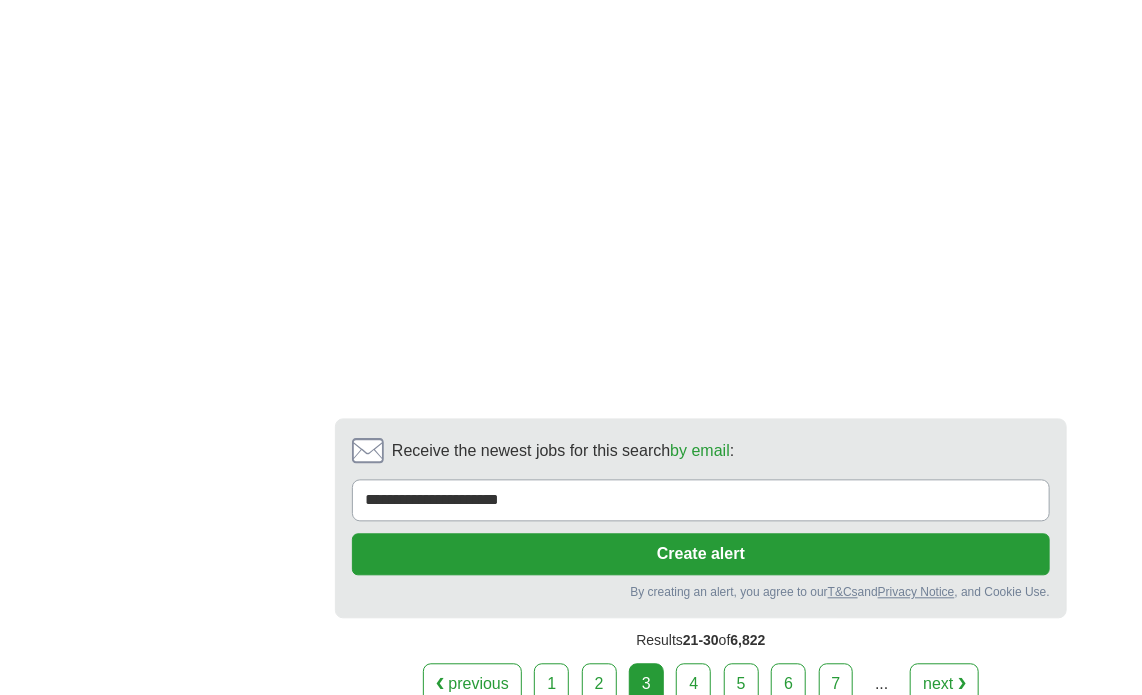 click on "4" at bounding box center [693, 685] 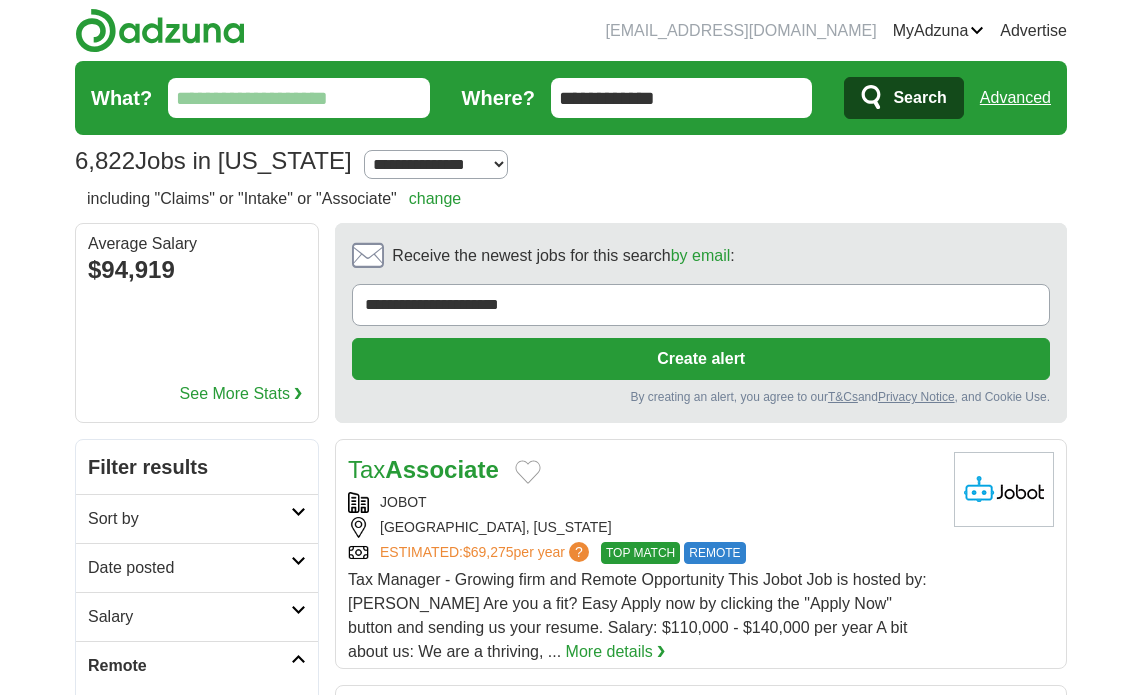 scroll, scrollTop: 0, scrollLeft: 0, axis: both 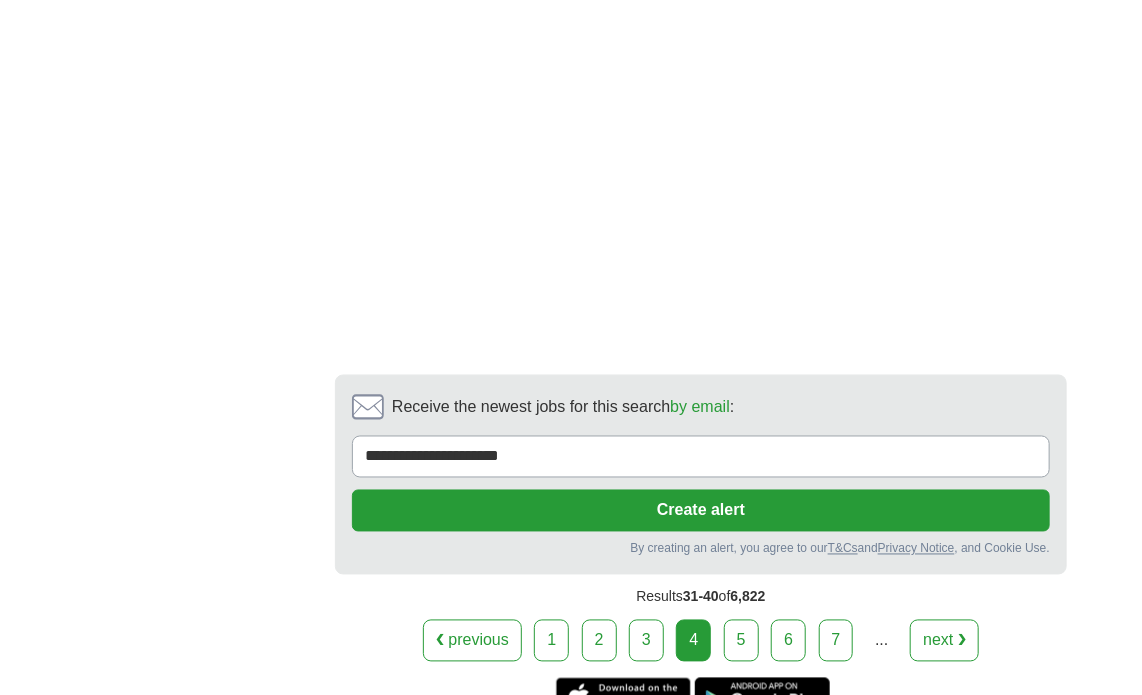 click on "5" at bounding box center [741, 641] 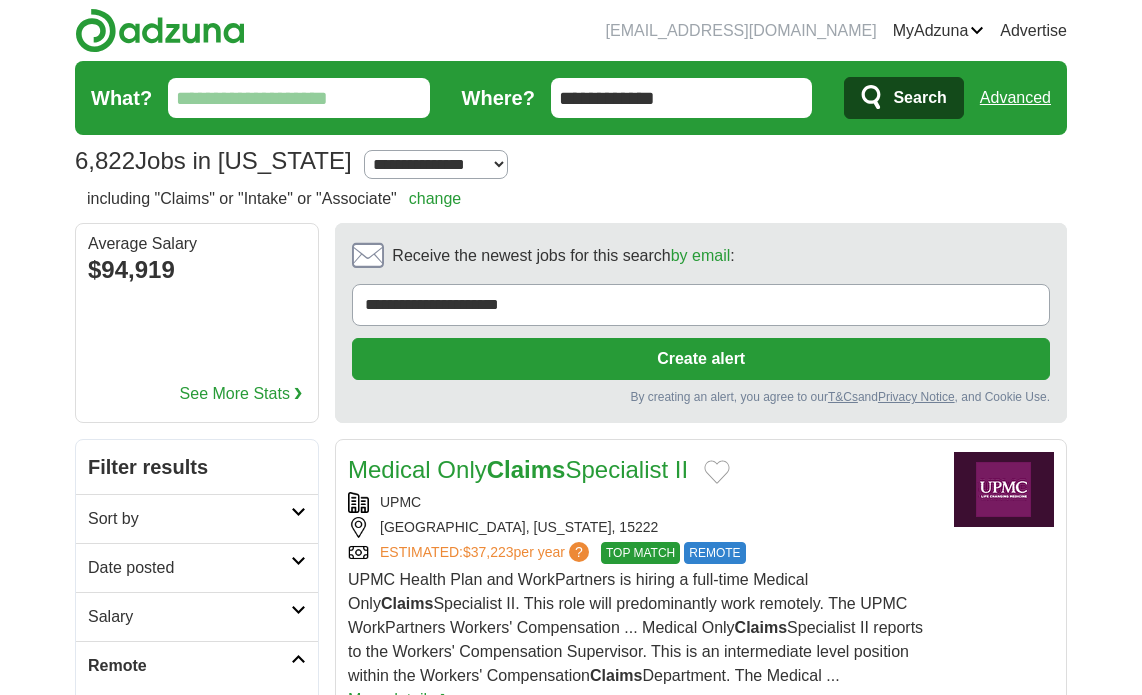 scroll, scrollTop: 0, scrollLeft: 0, axis: both 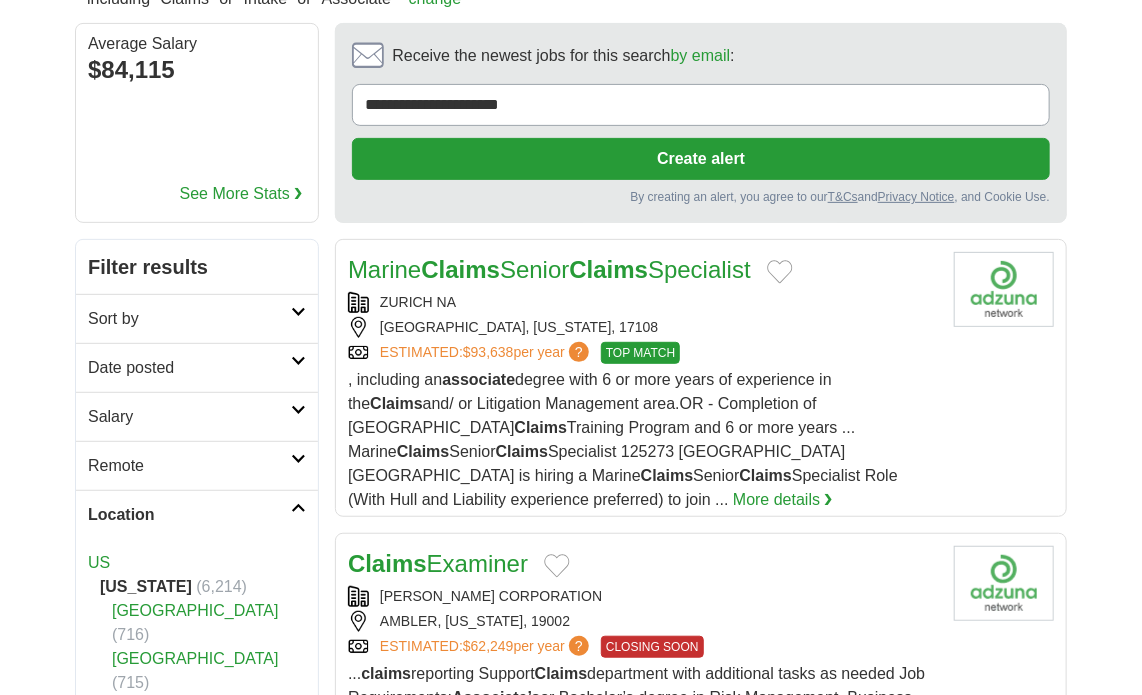 click on "Remote" at bounding box center [189, 466] 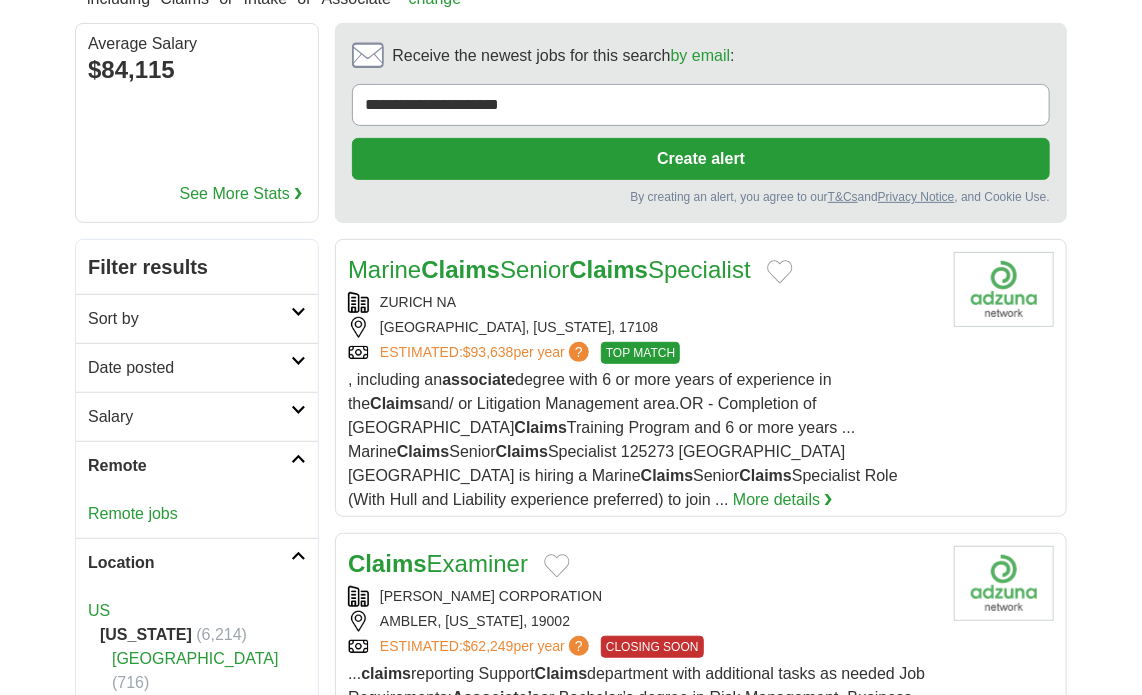 click on "Remote jobs" at bounding box center (133, 513) 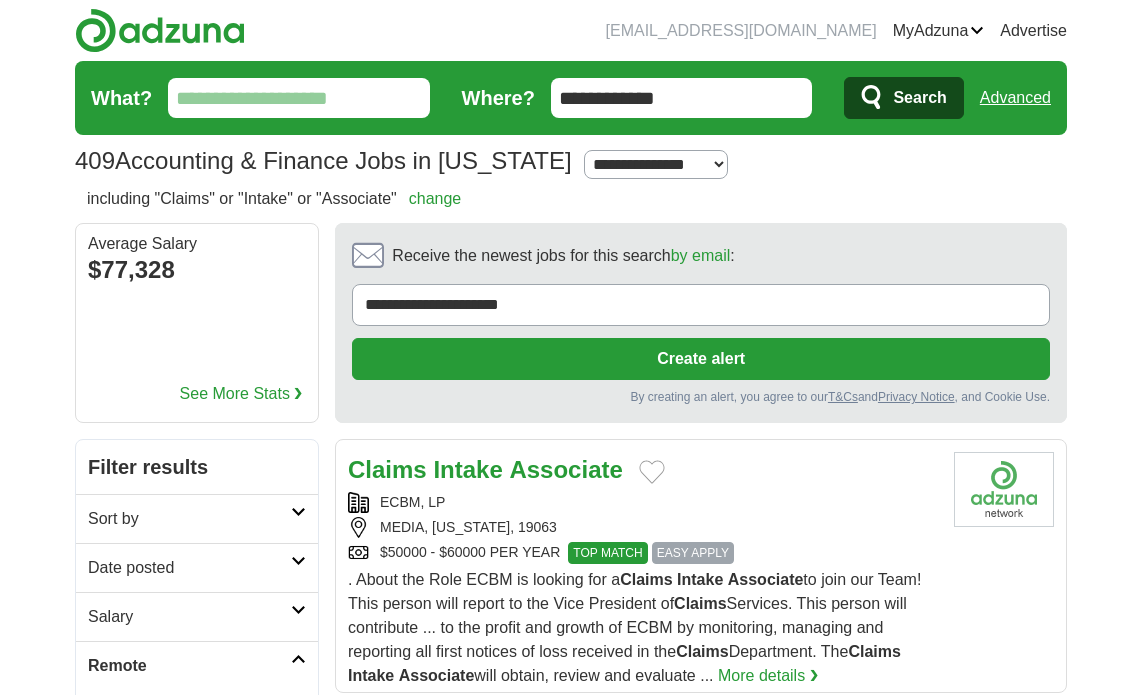 scroll, scrollTop: 0, scrollLeft: 0, axis: both 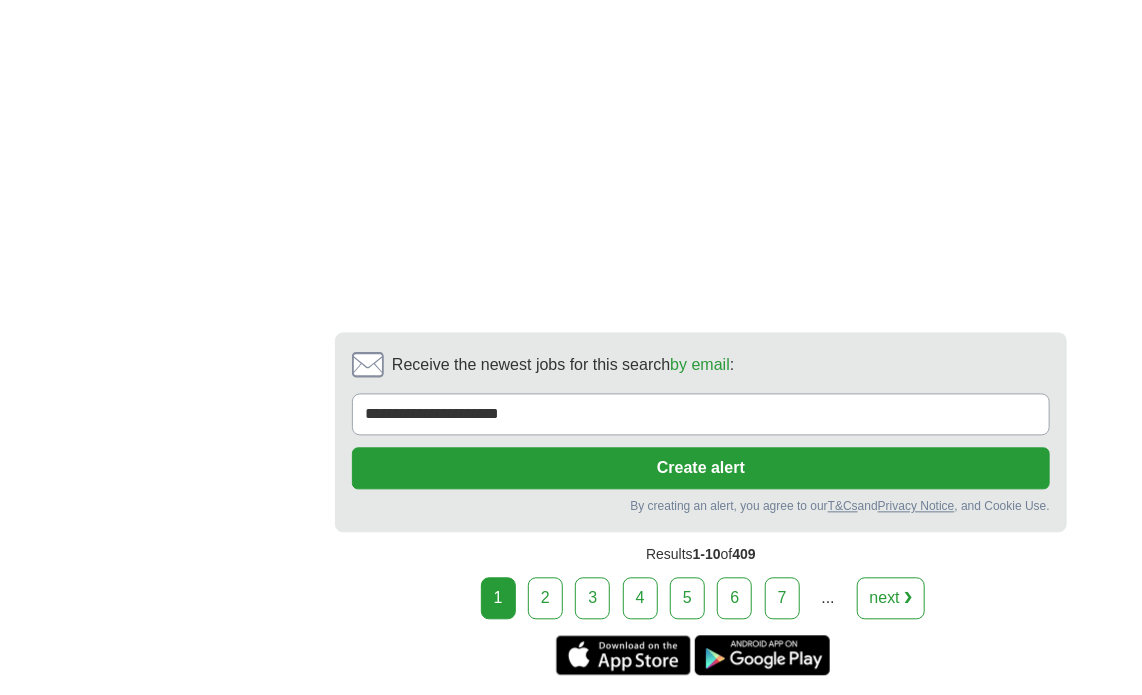 click on "2" at bounding box center (545, 599) 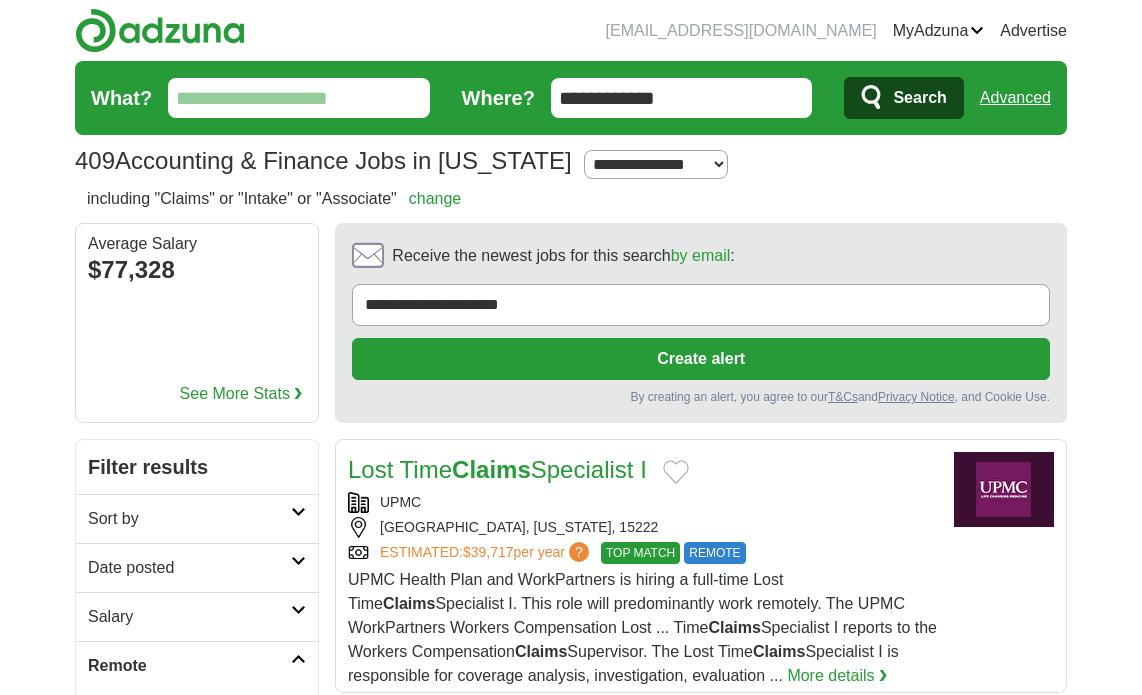scroll, scrollTop: 0, scrollLeft: 0, axis: both 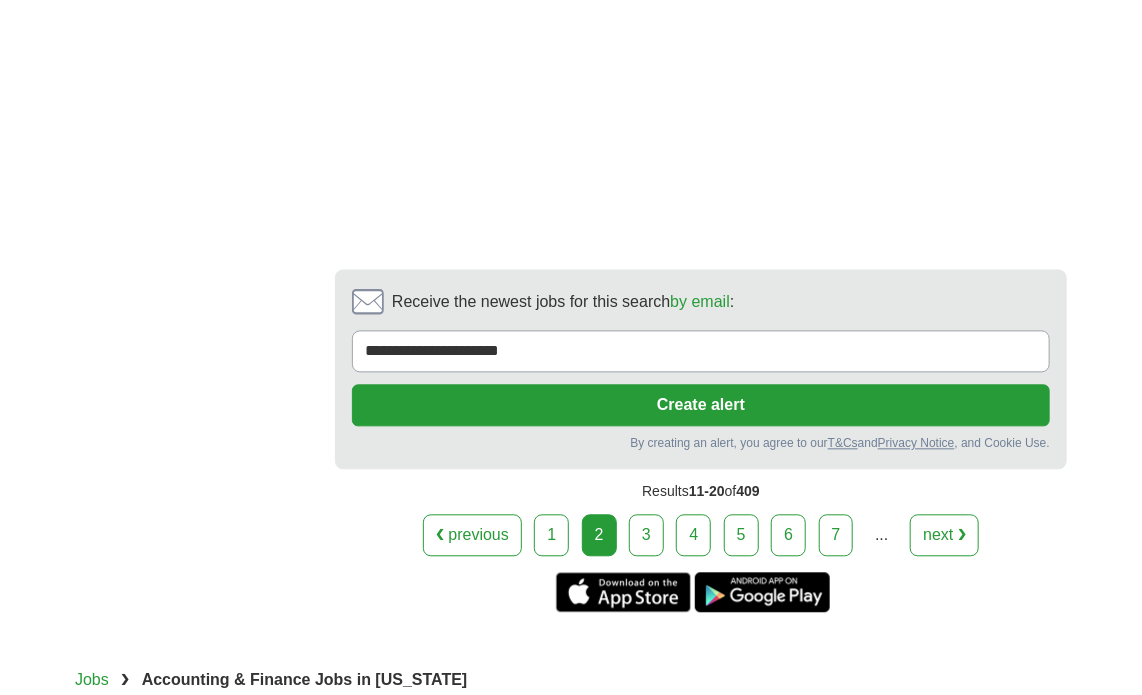 click on "3" at bounding box center (646, 535) 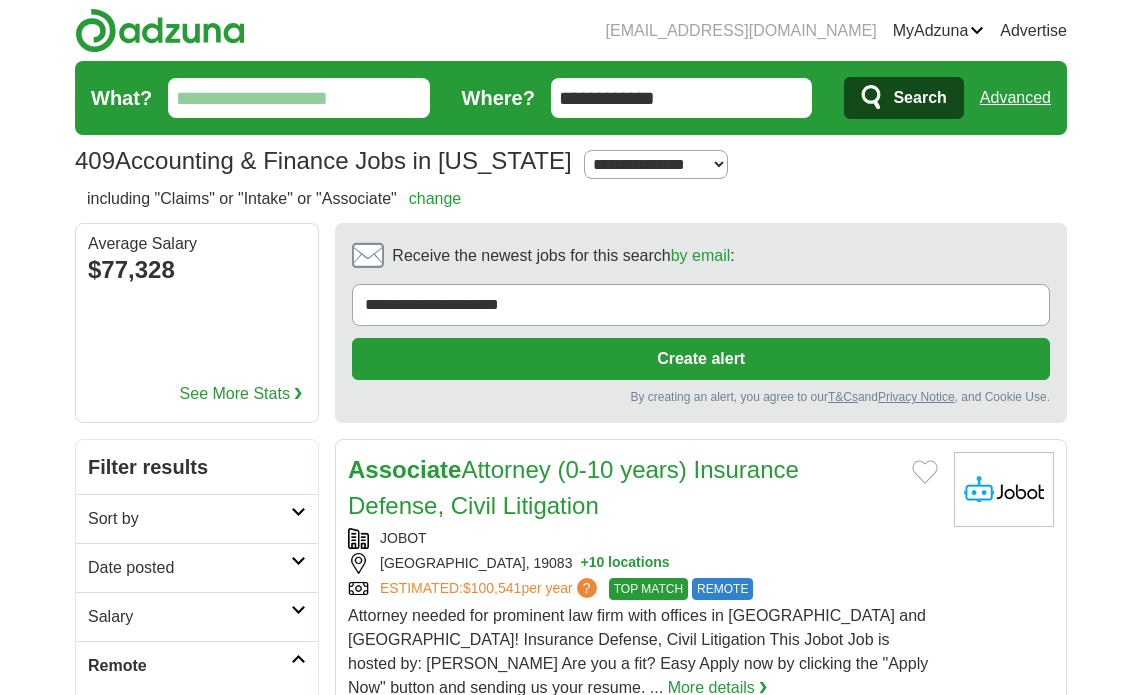scroll, scrollTop: 0, scrollLeft: 0, axis: both 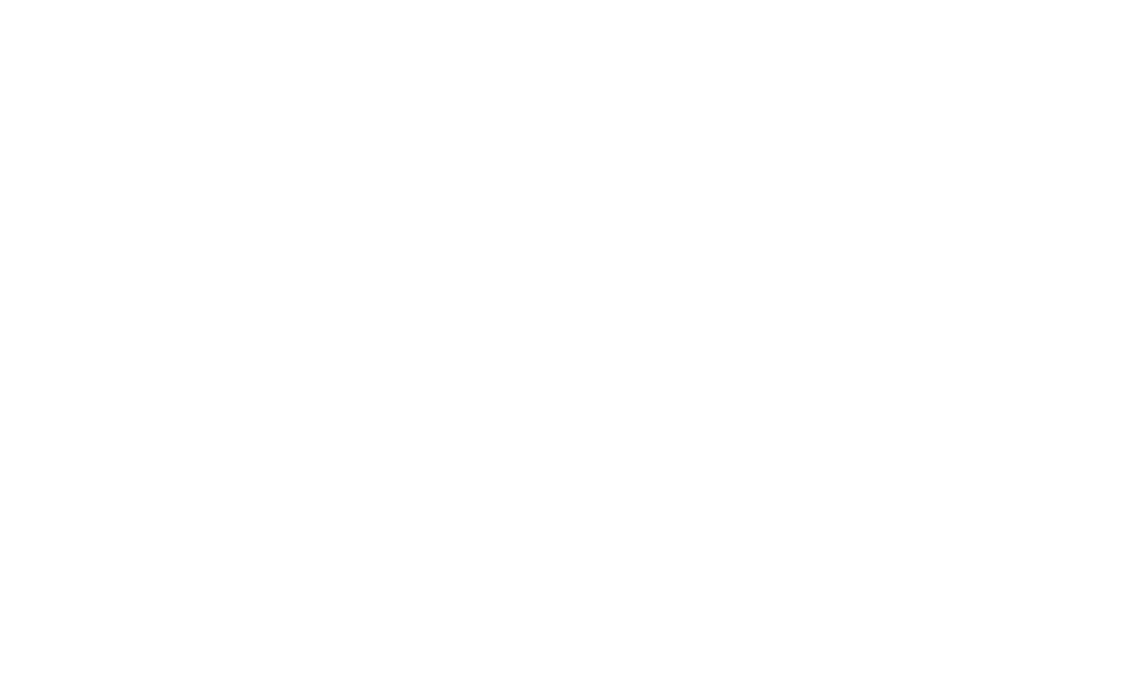 click on "4" at bounding box center (693, 1055) 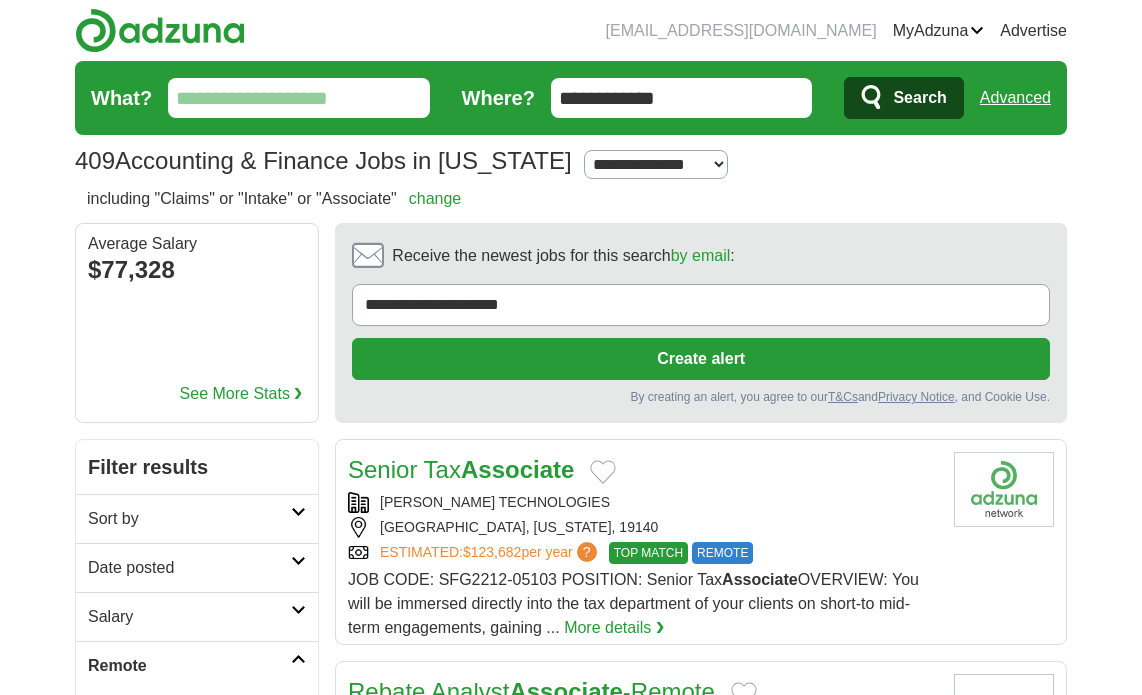 scroll, scrollTop: 0, scrollLeft: 0, axis: both 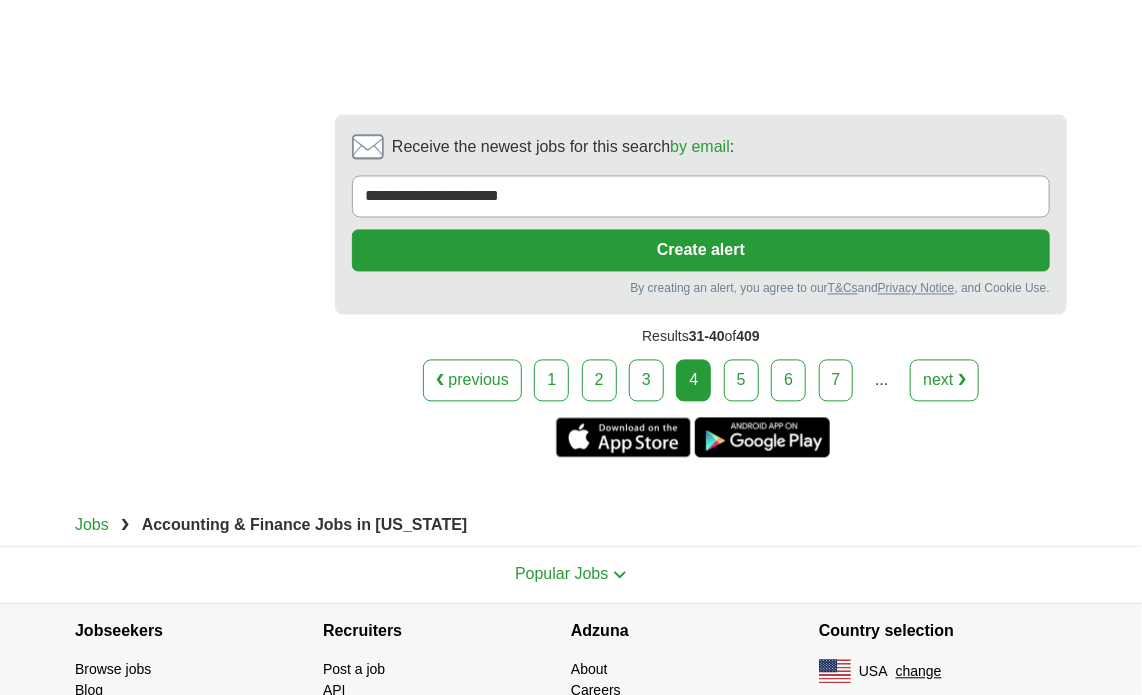 click on "5" at bounding box center [741, 381] 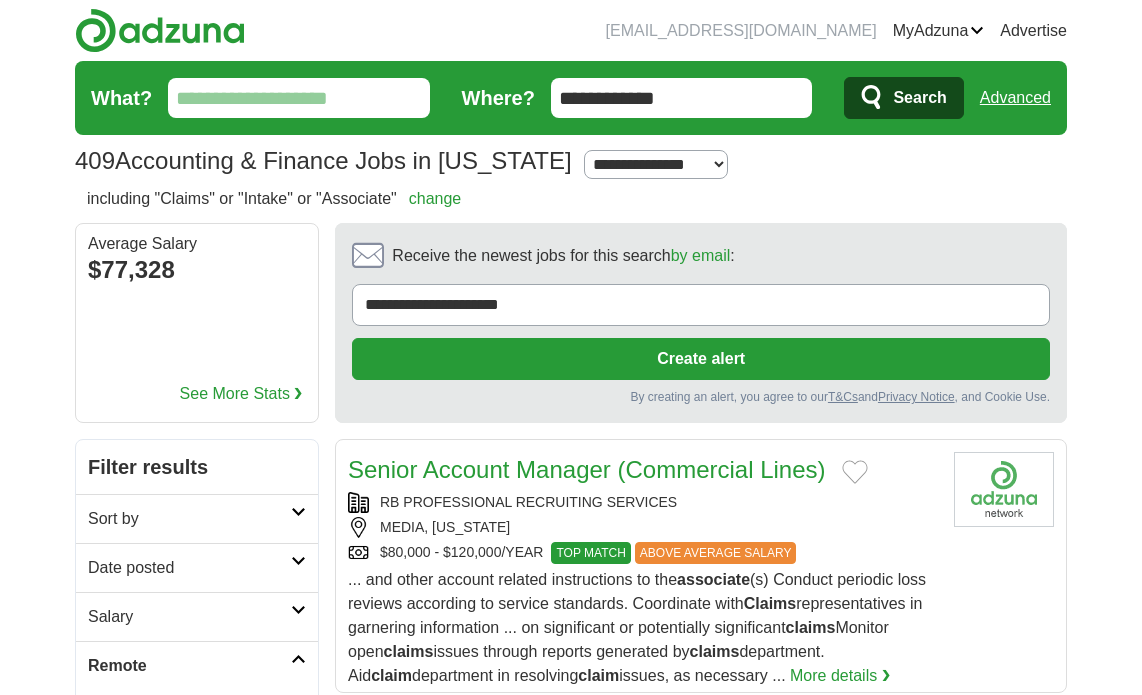 scroll, scrollTop: 0, scrollLeft: 0, axis: both 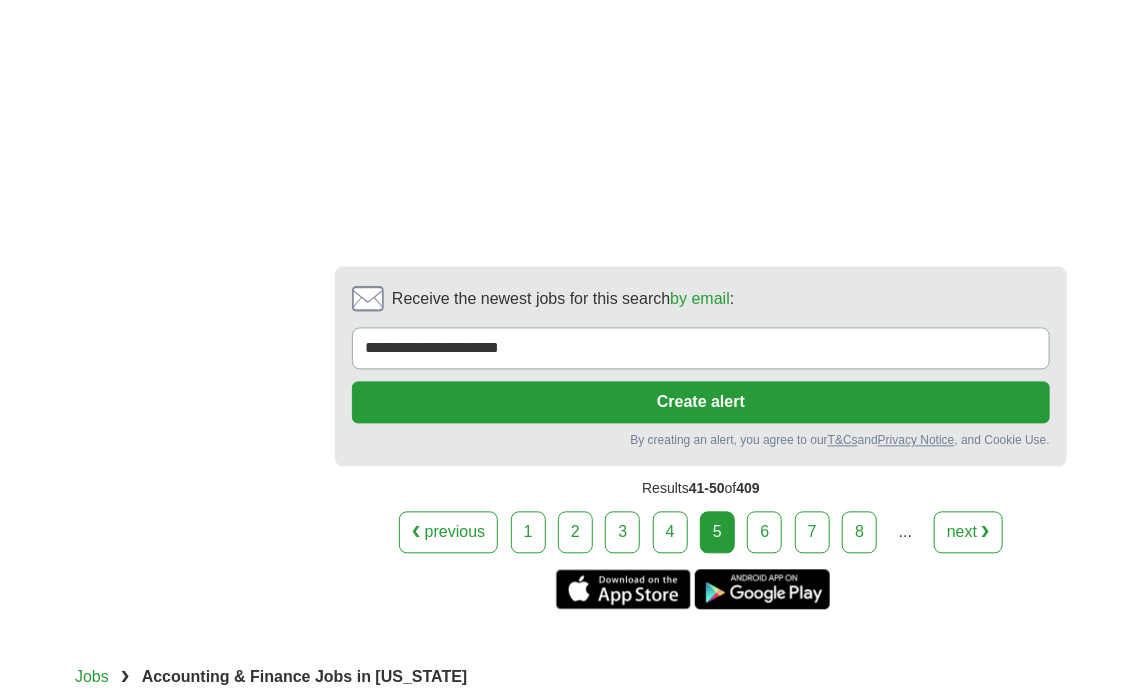 click on "6" at bounding box center (764, 533) 